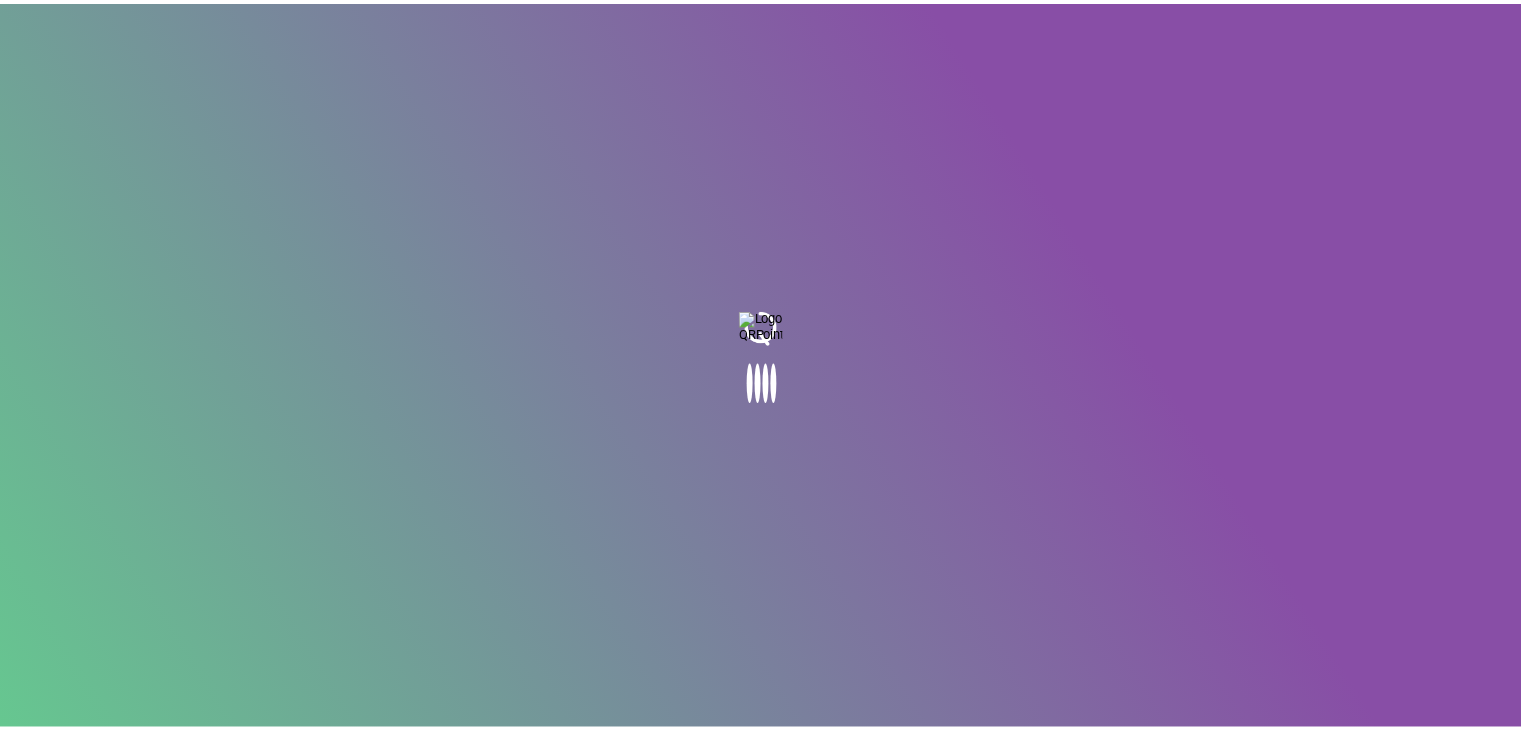 scroll, scrollTop: 0, scrollLeft: 0, axis: both 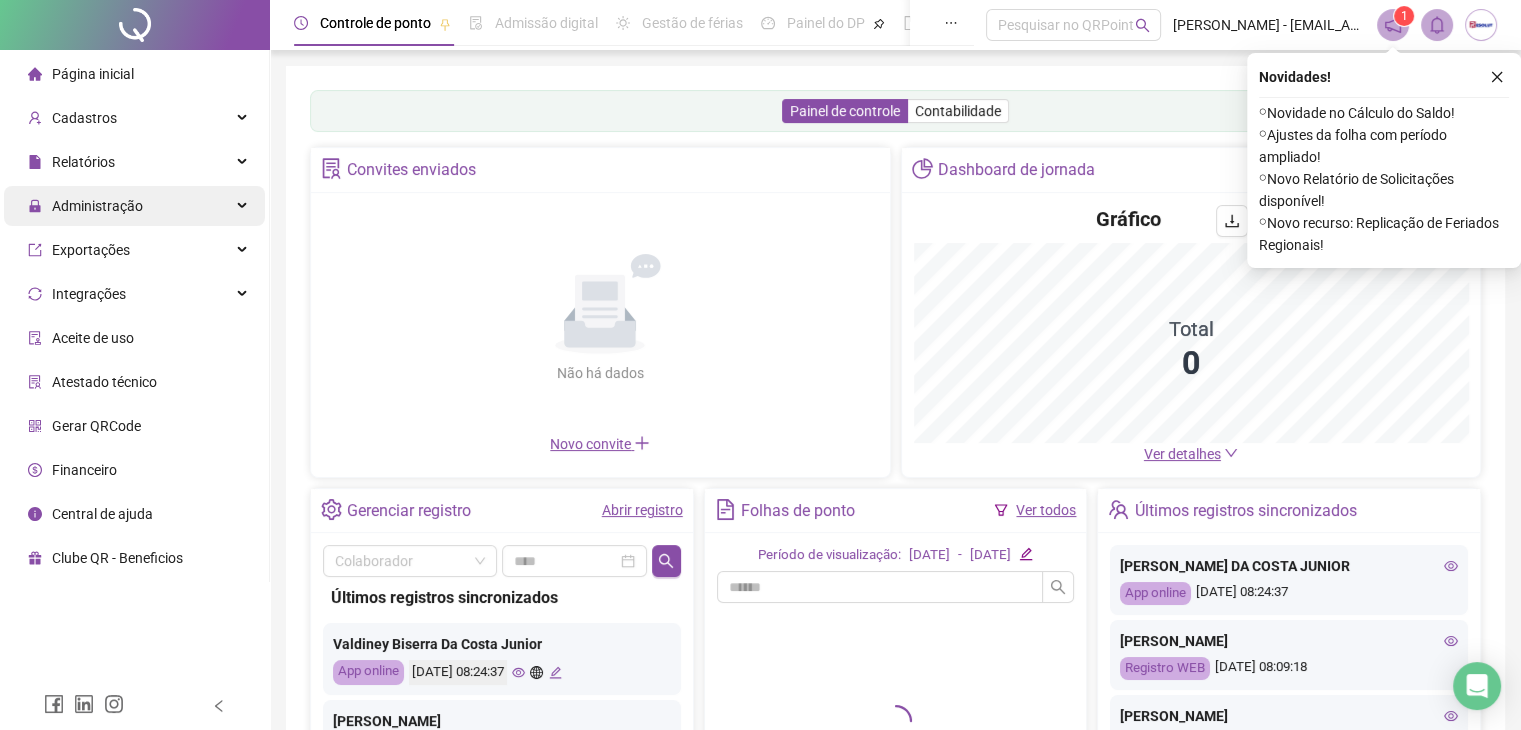 click on "Administração" at bounding box center (134, 206) 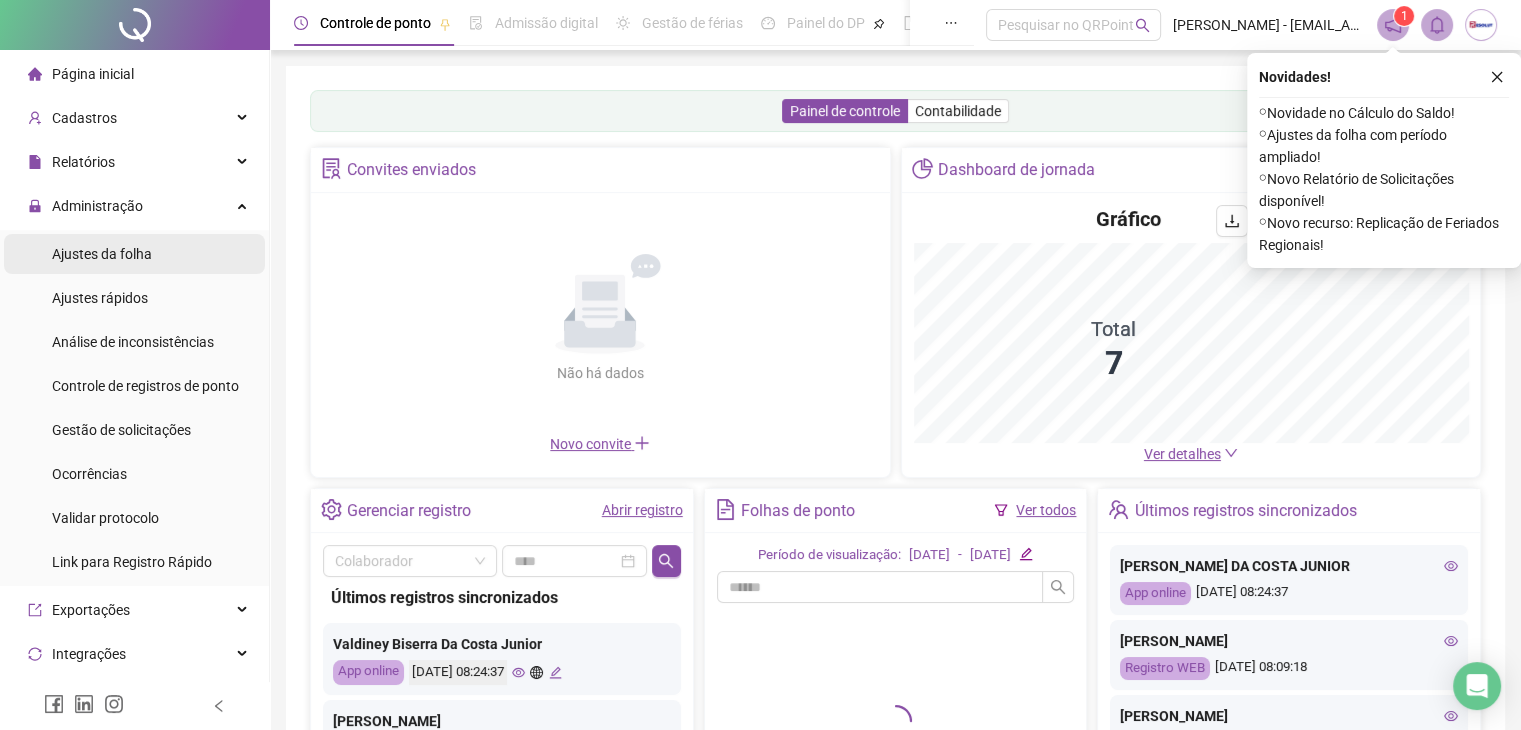 click on "Ajustes da folha" at bounding box center [102, 254] 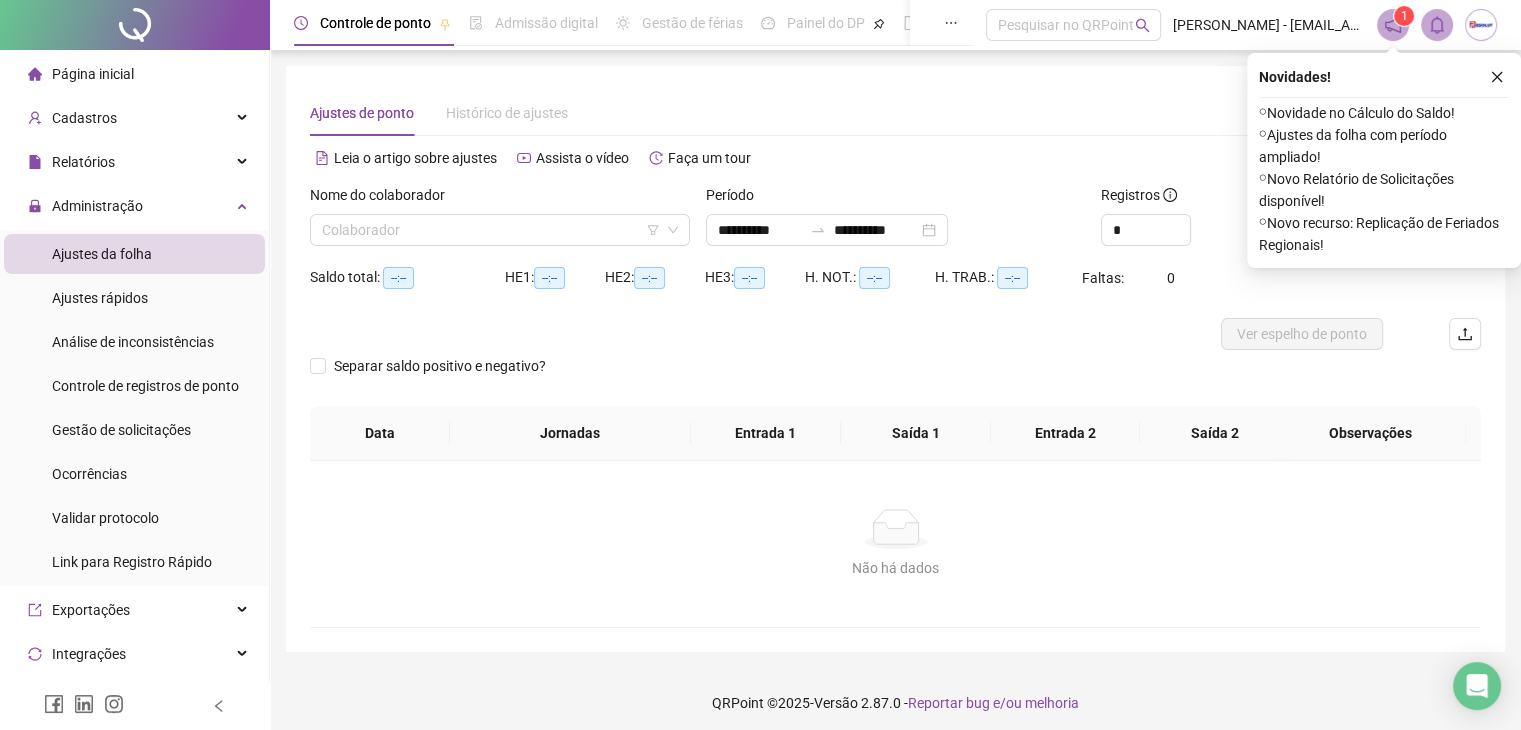 type on "**********" 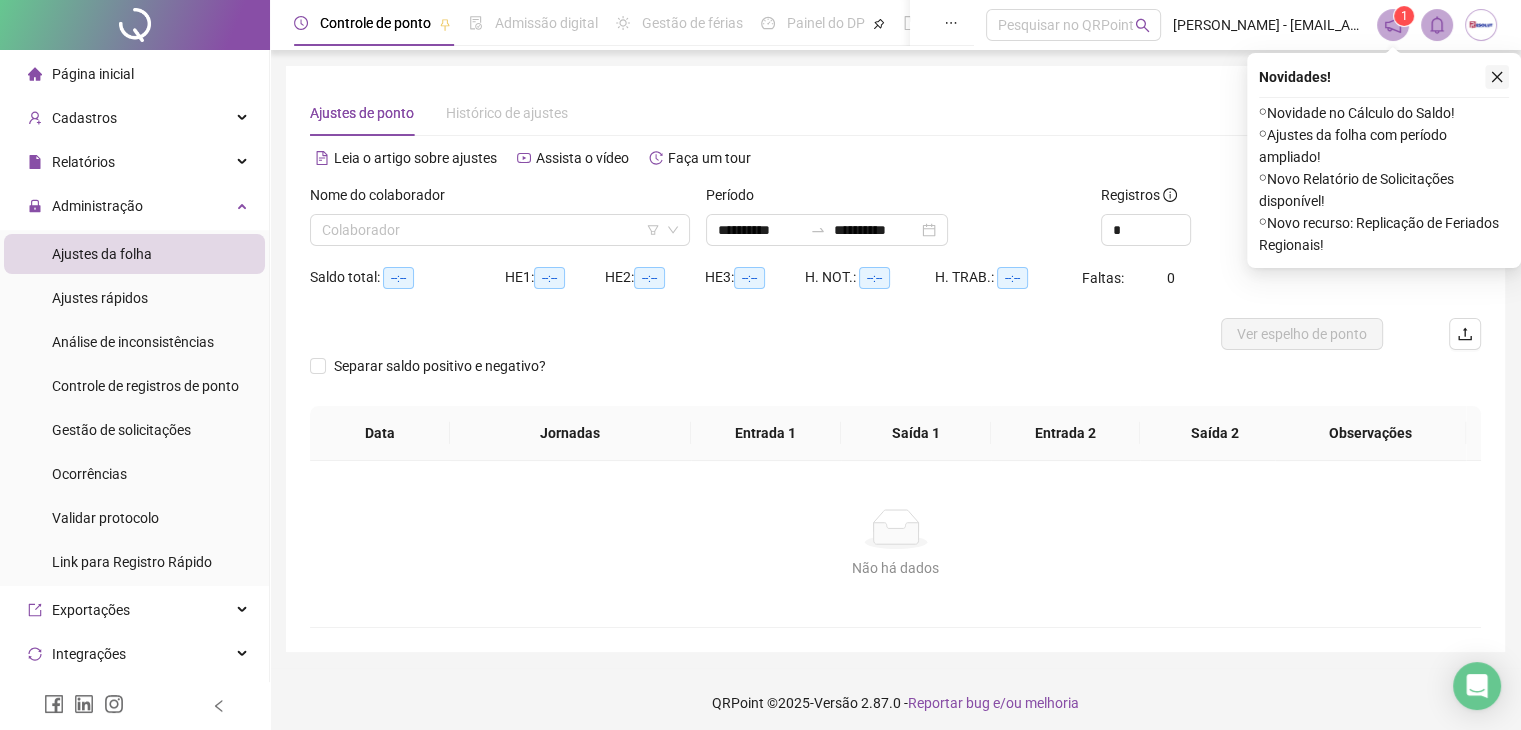 click 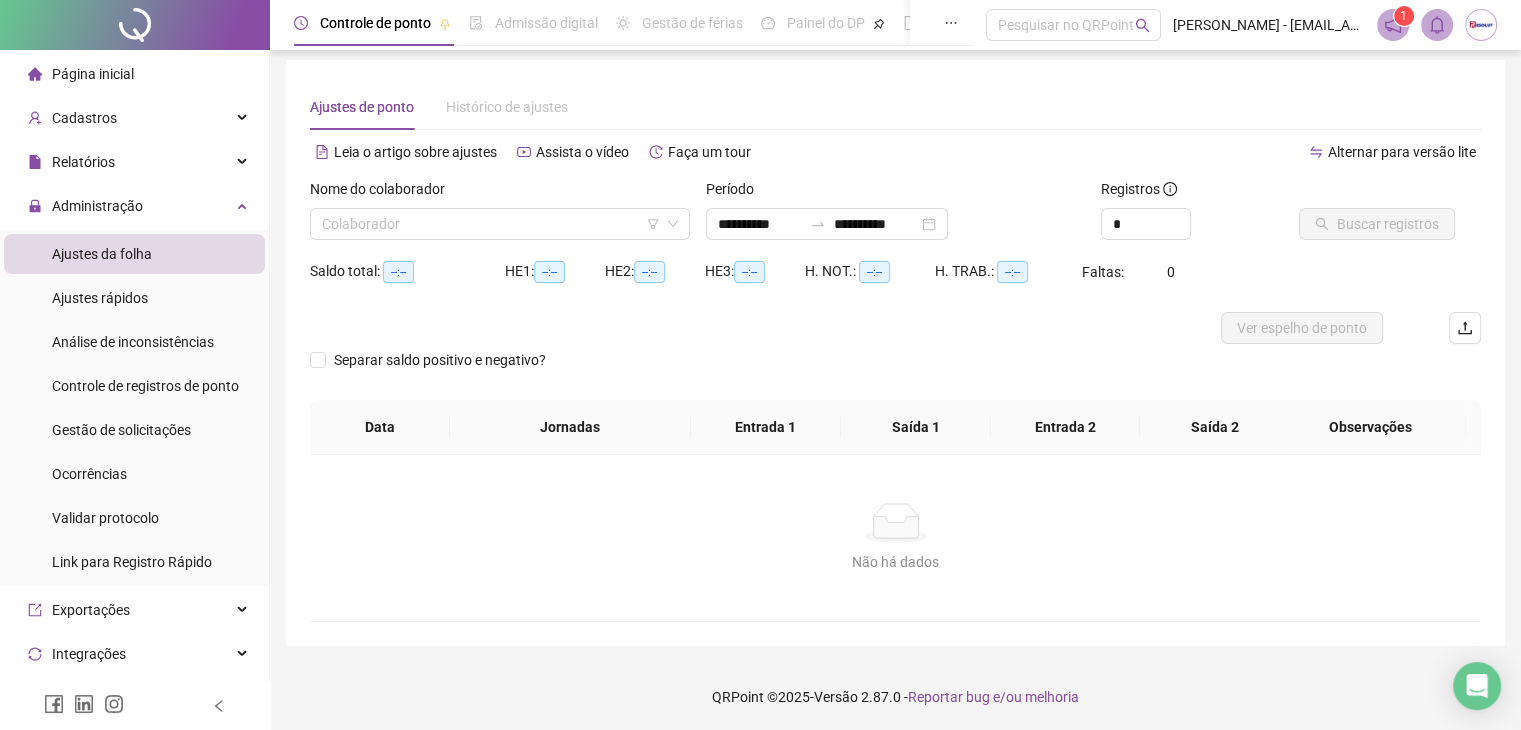 scroll, scrollTop: 8, scrollLeft: 0, axis: vertical 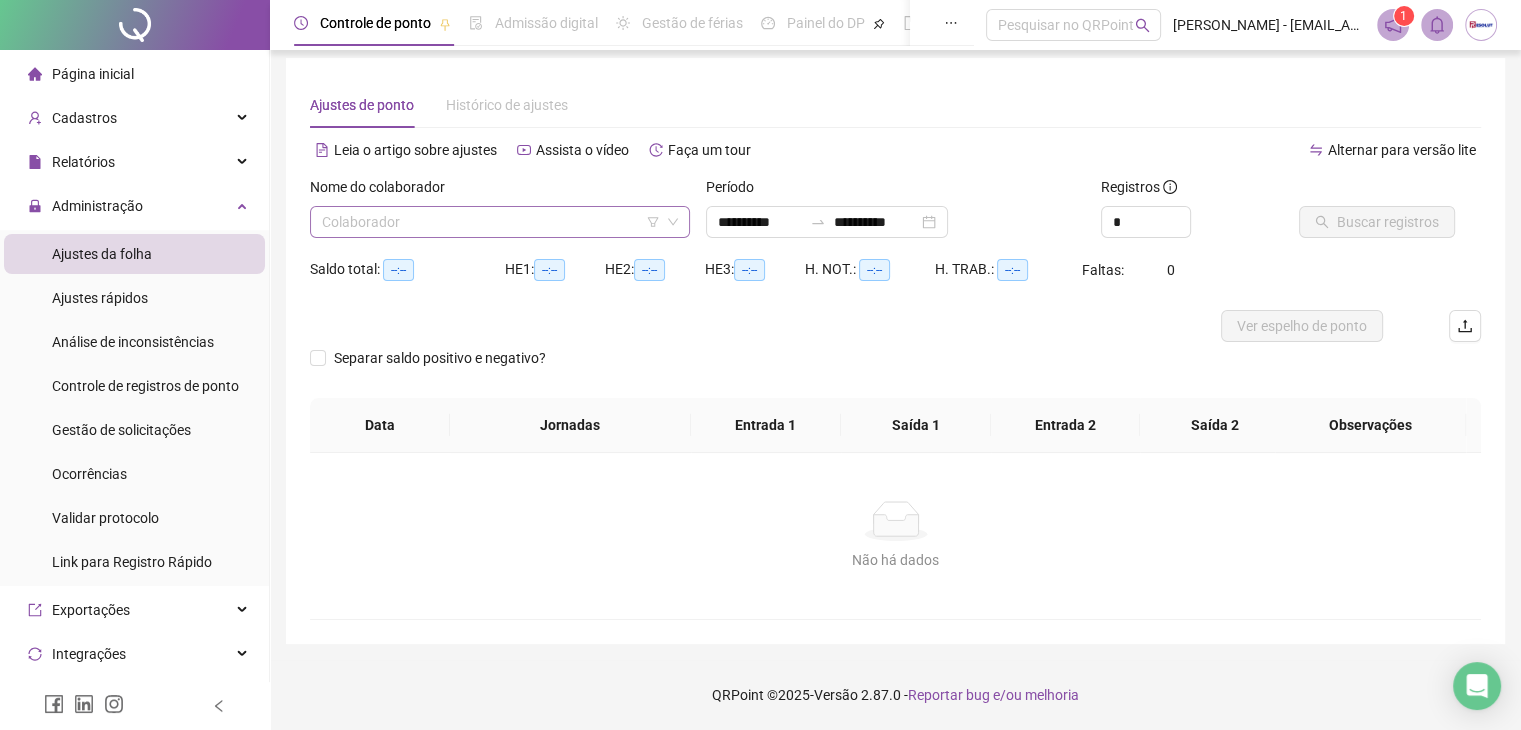 click at bounding box center [494, 222] 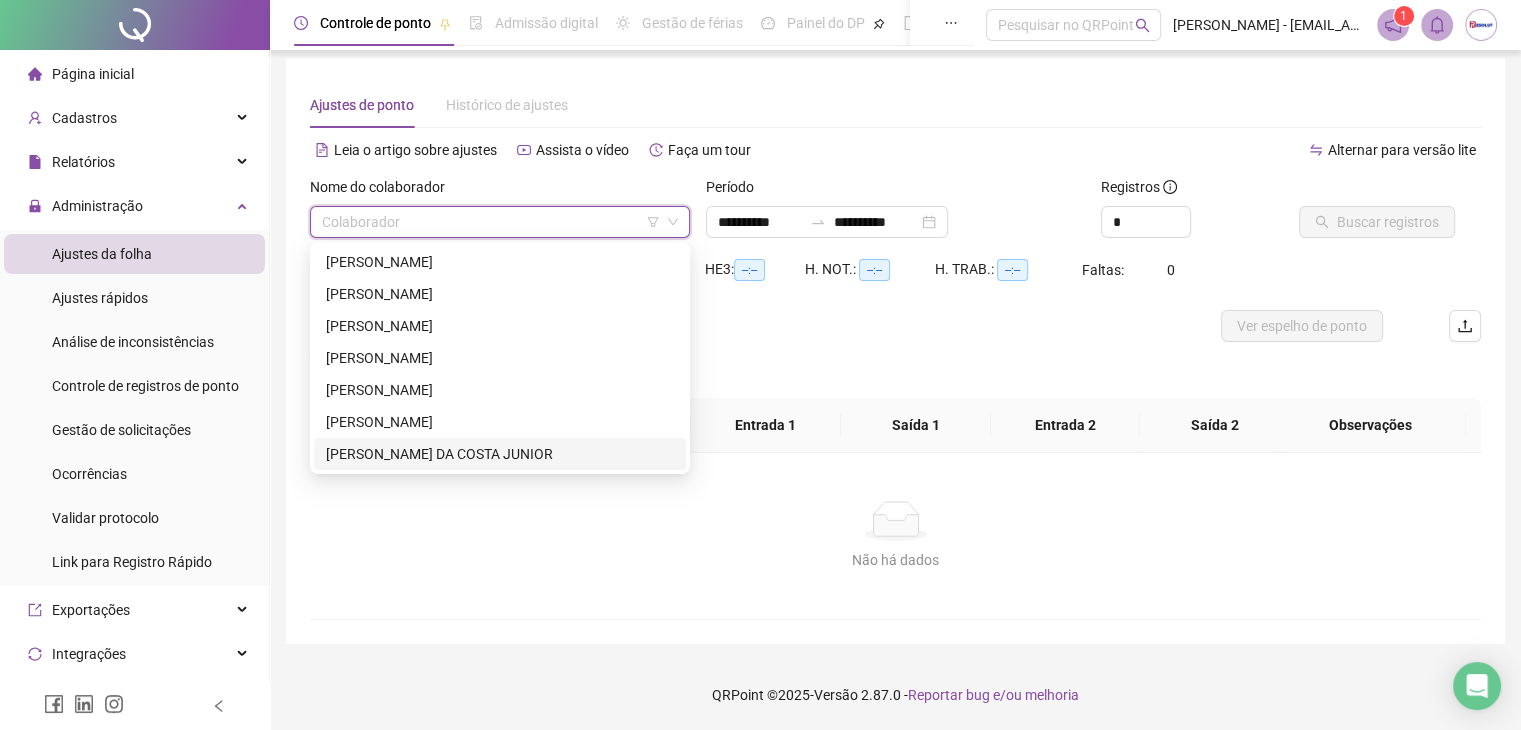 click on "[PERSON_NAME] DA COSTA JUNIOR" at bounding box center [500, 454] 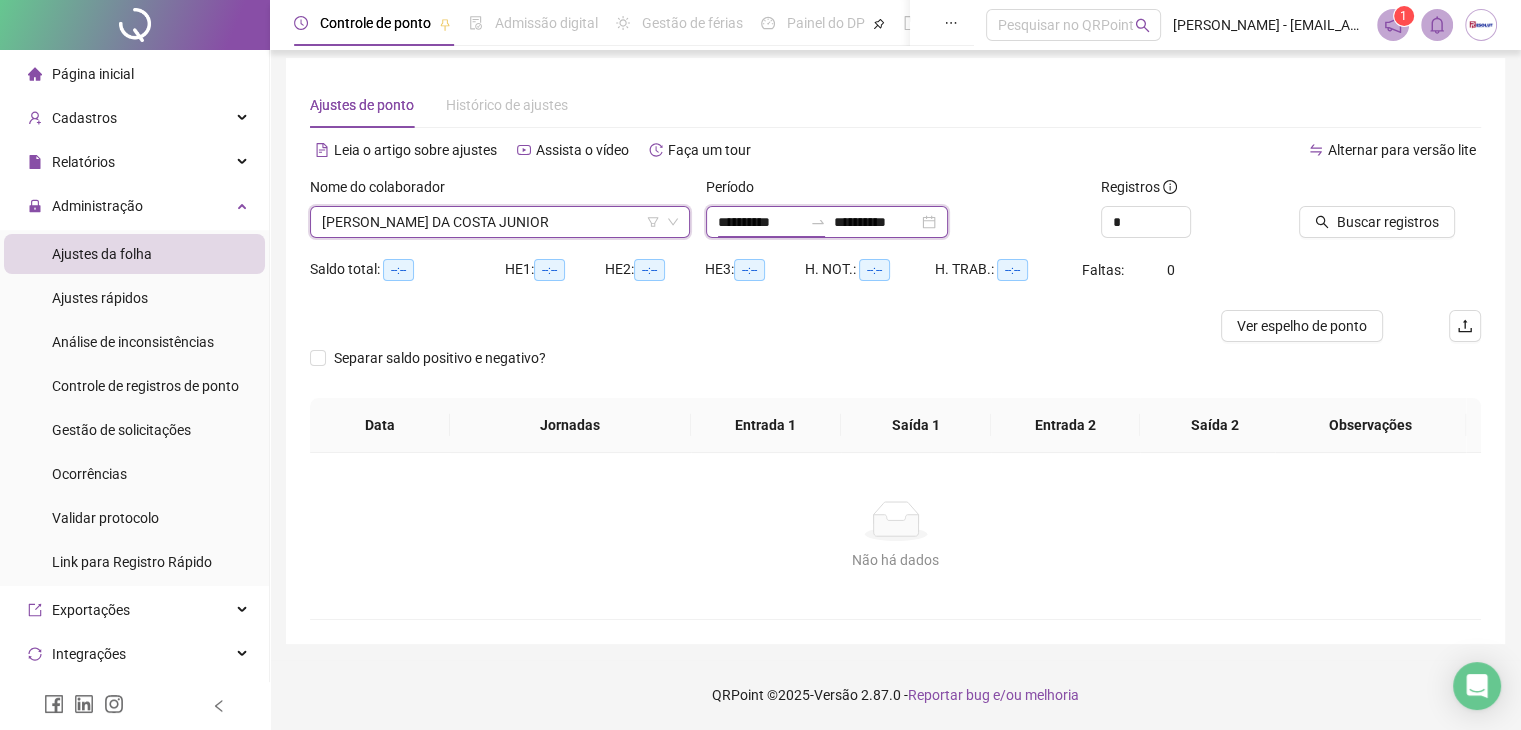 click on "**********" at bounding box center [760, 222] 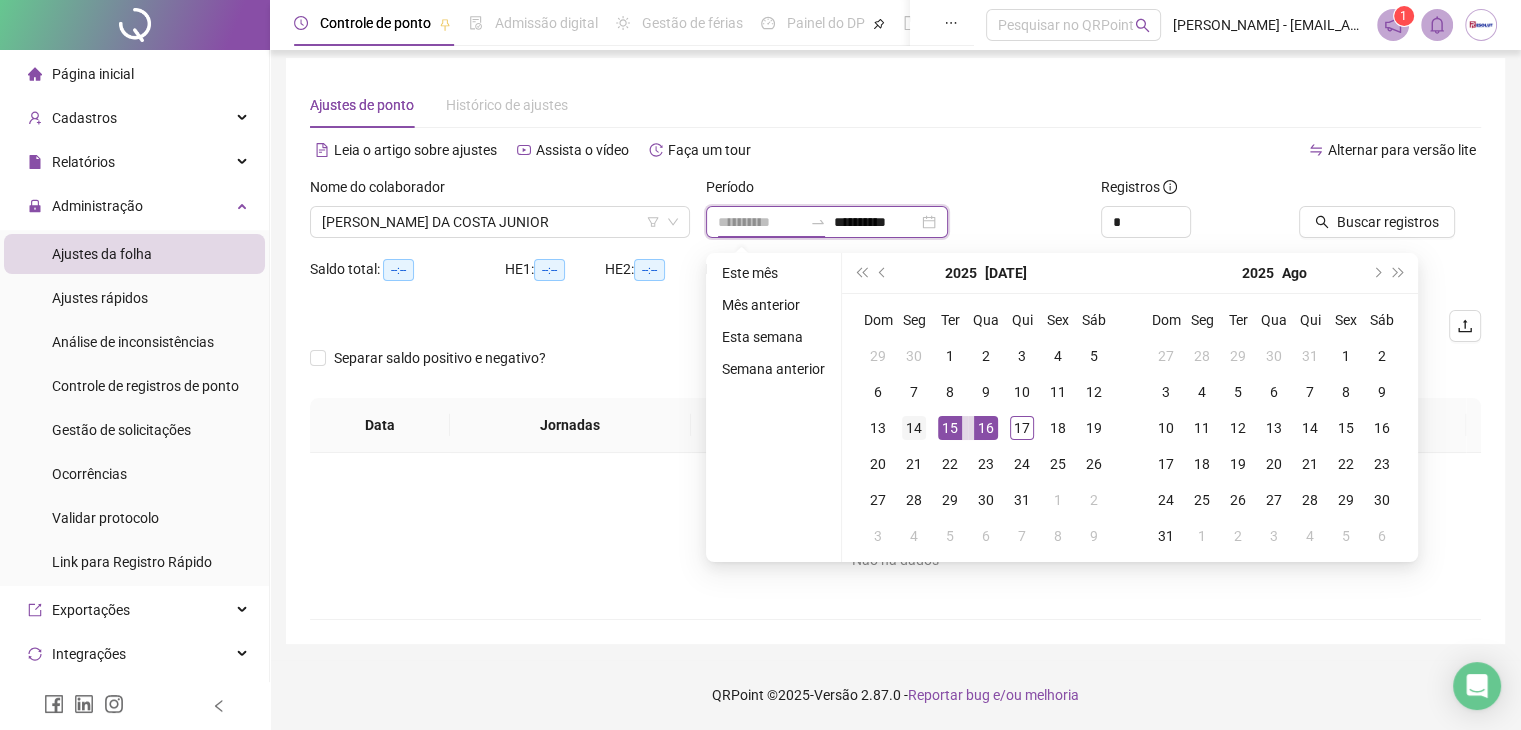 type on "**********" 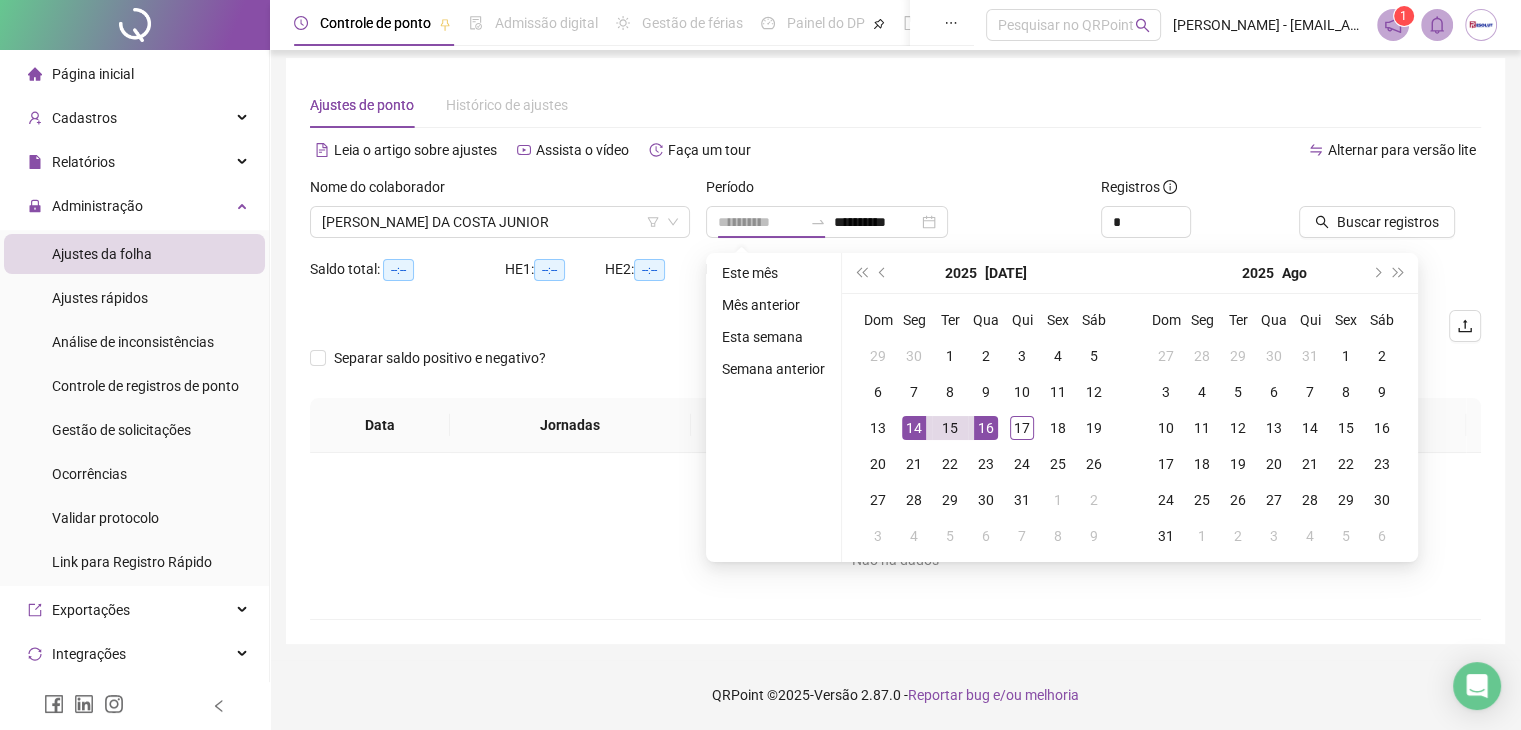 click on "14" at bounding box center (914, 428) 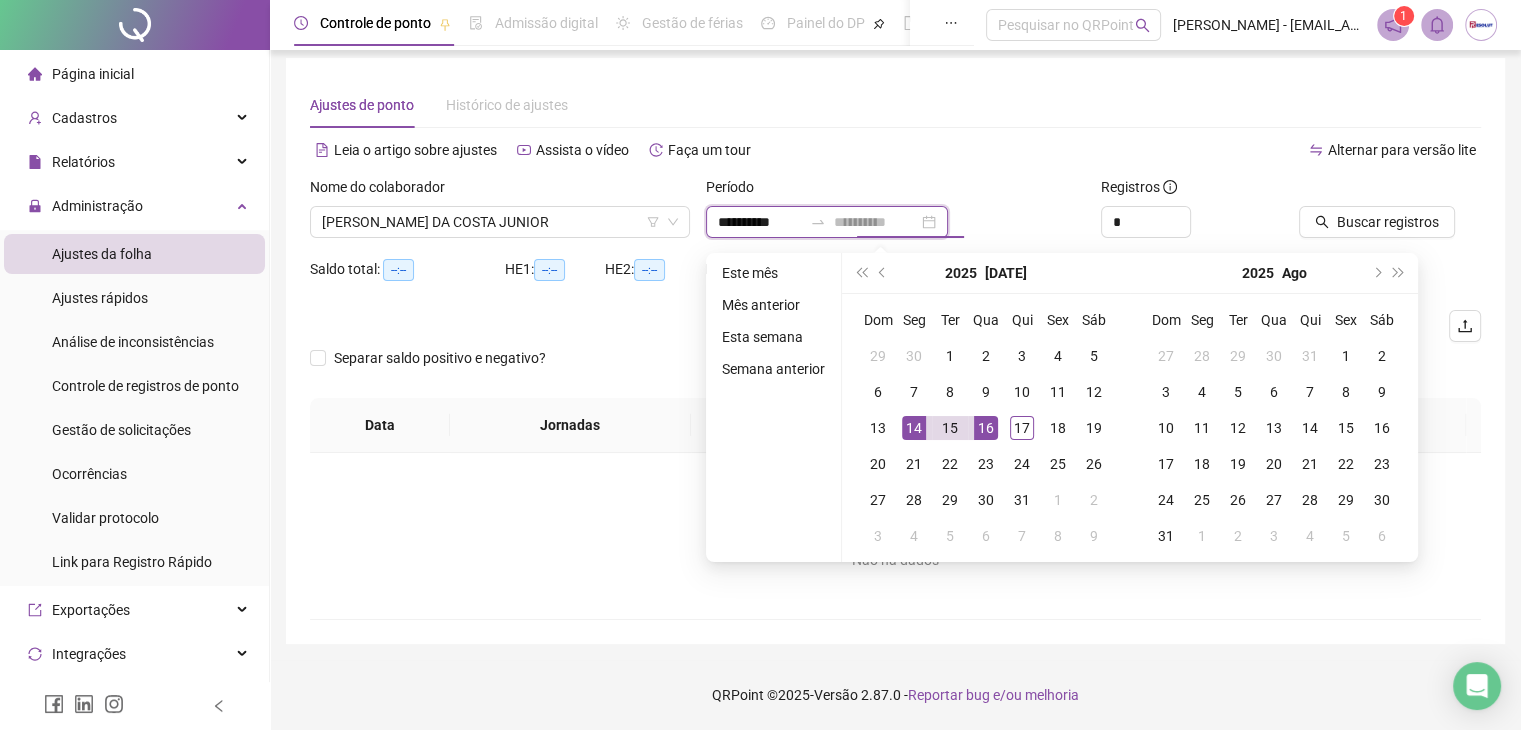 type on "**********" 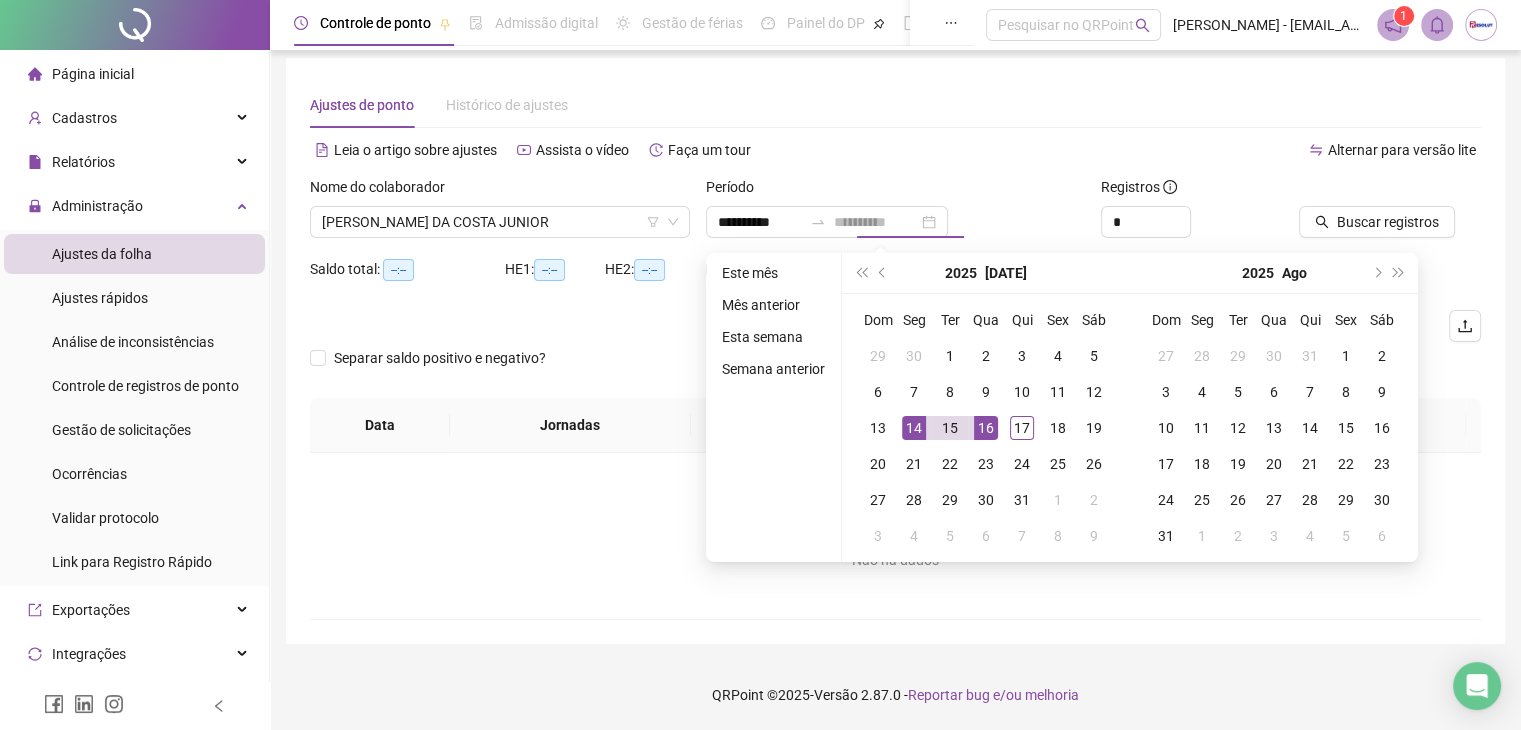 click on "16" at bounding box center (986, 428) 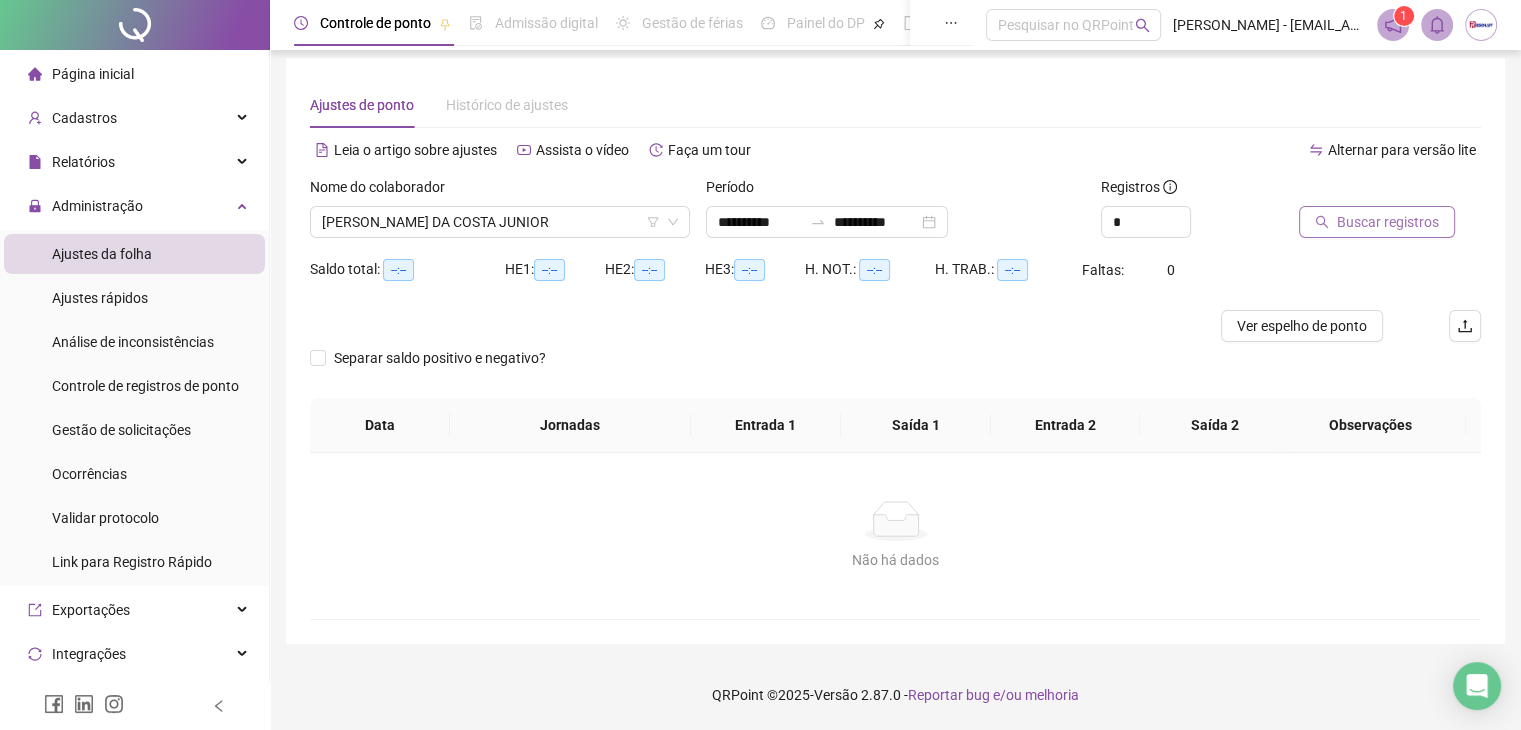 click on "Buscar registros" at bounding box center [1388, 222] 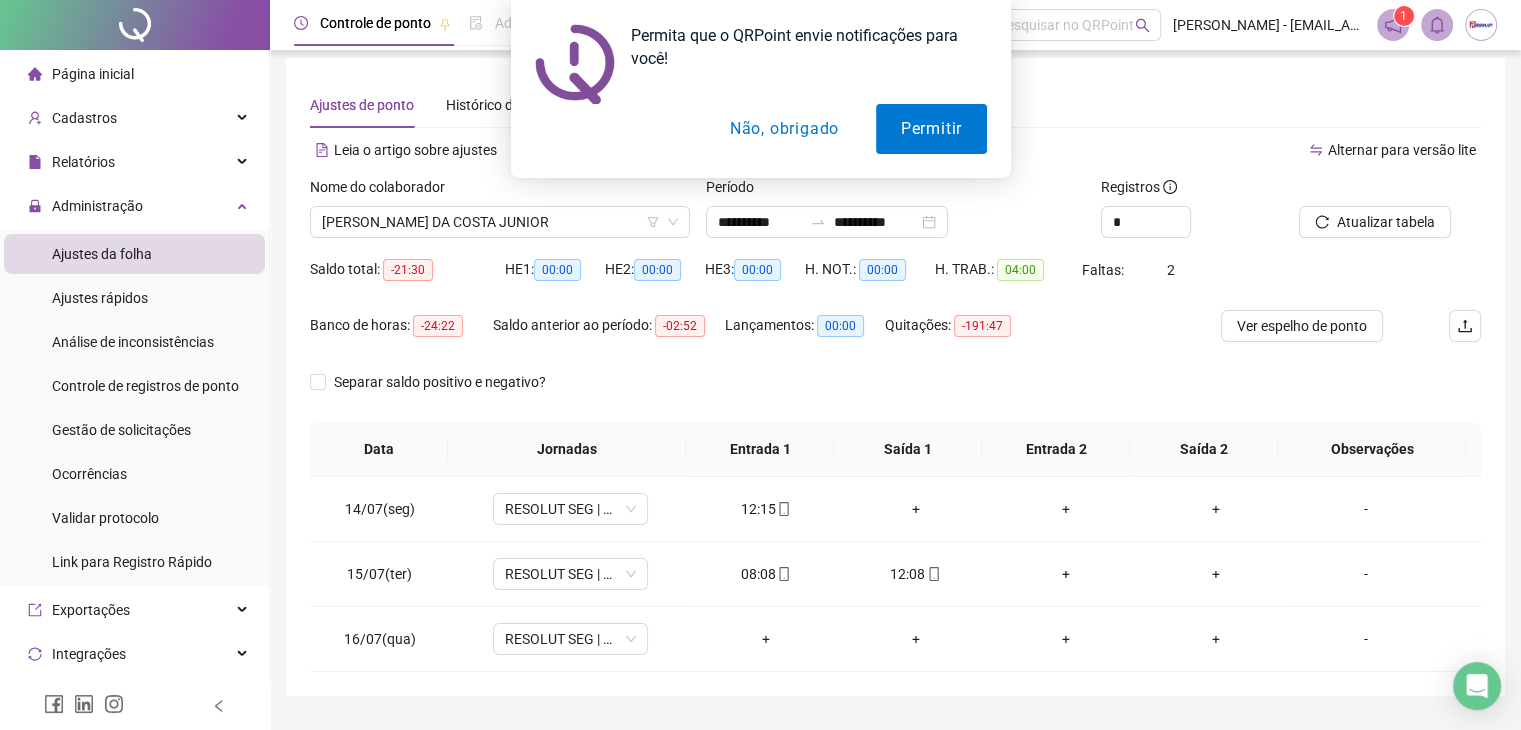 click on "Não, obrigado" at bounding box center (783, 129) 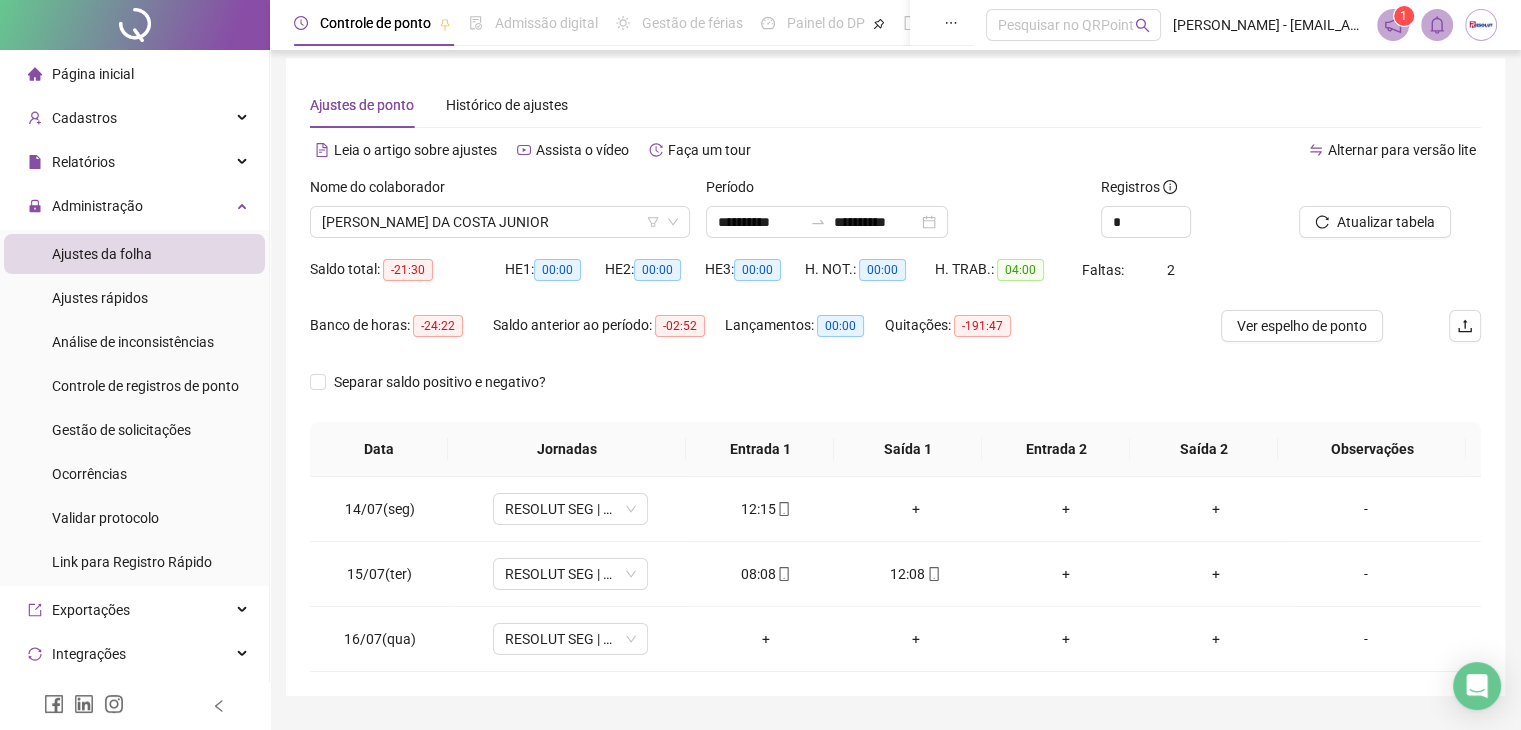 scroll, scrollTop: 60, scrollLeft: 0, axis: vertical 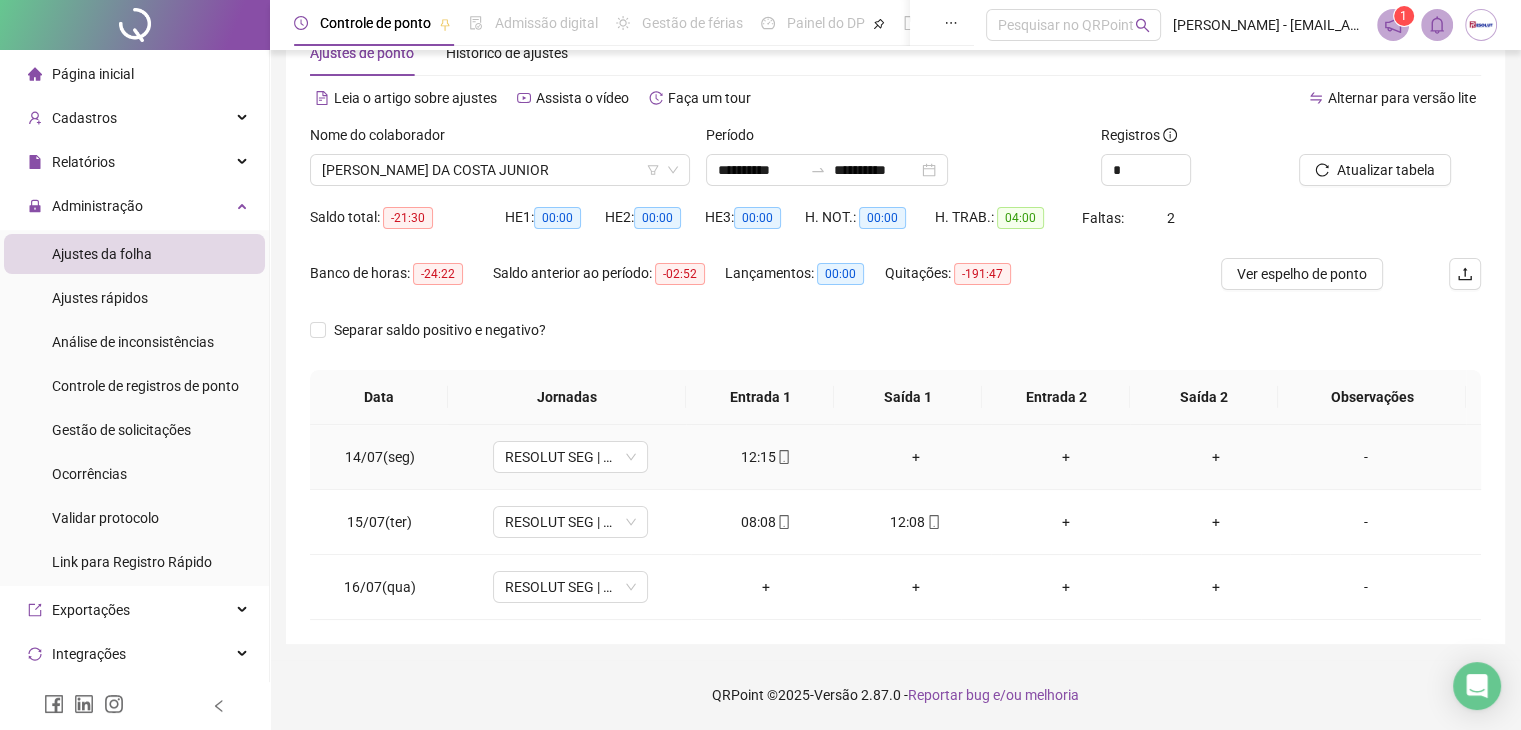 click on "+" at bounding box center [916, 457] 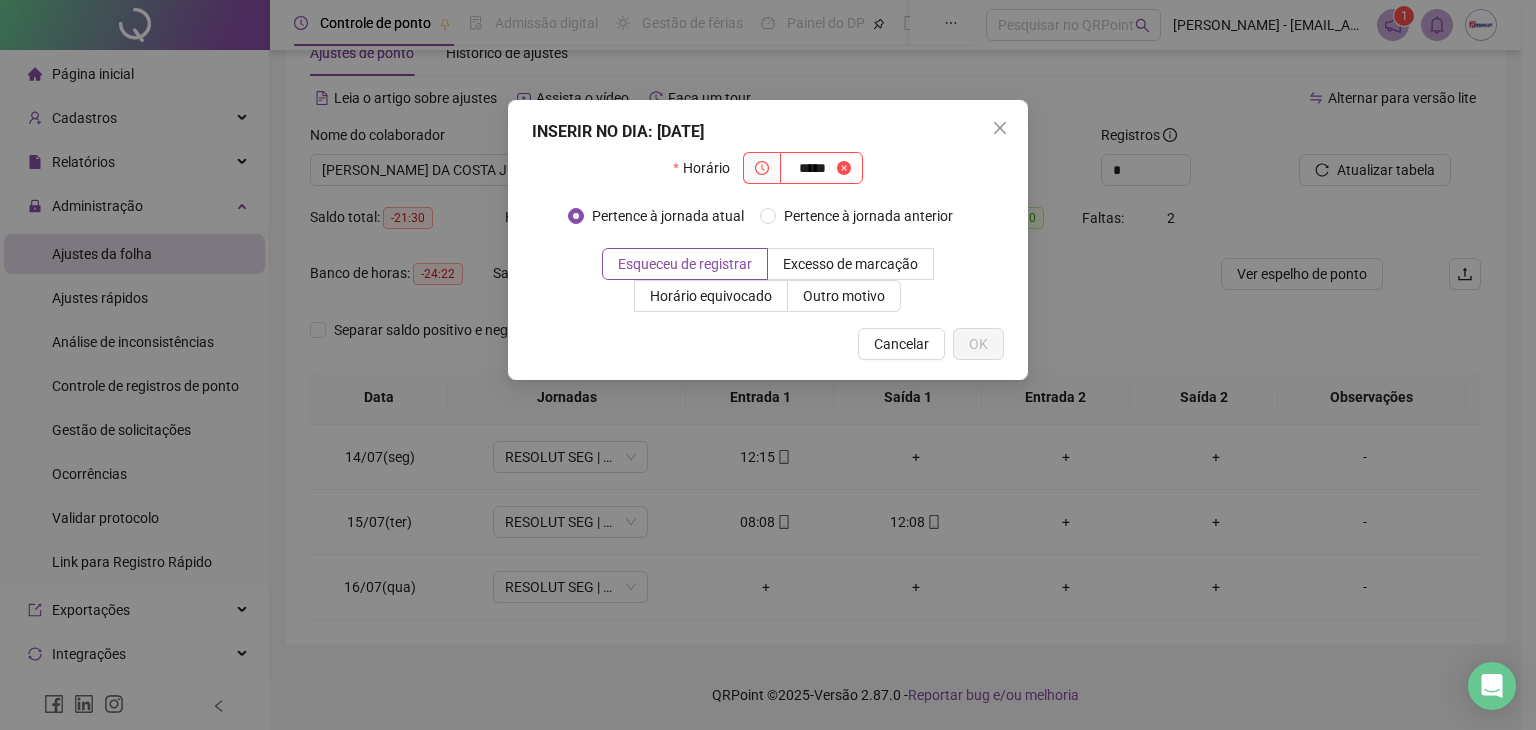 type on "*****" 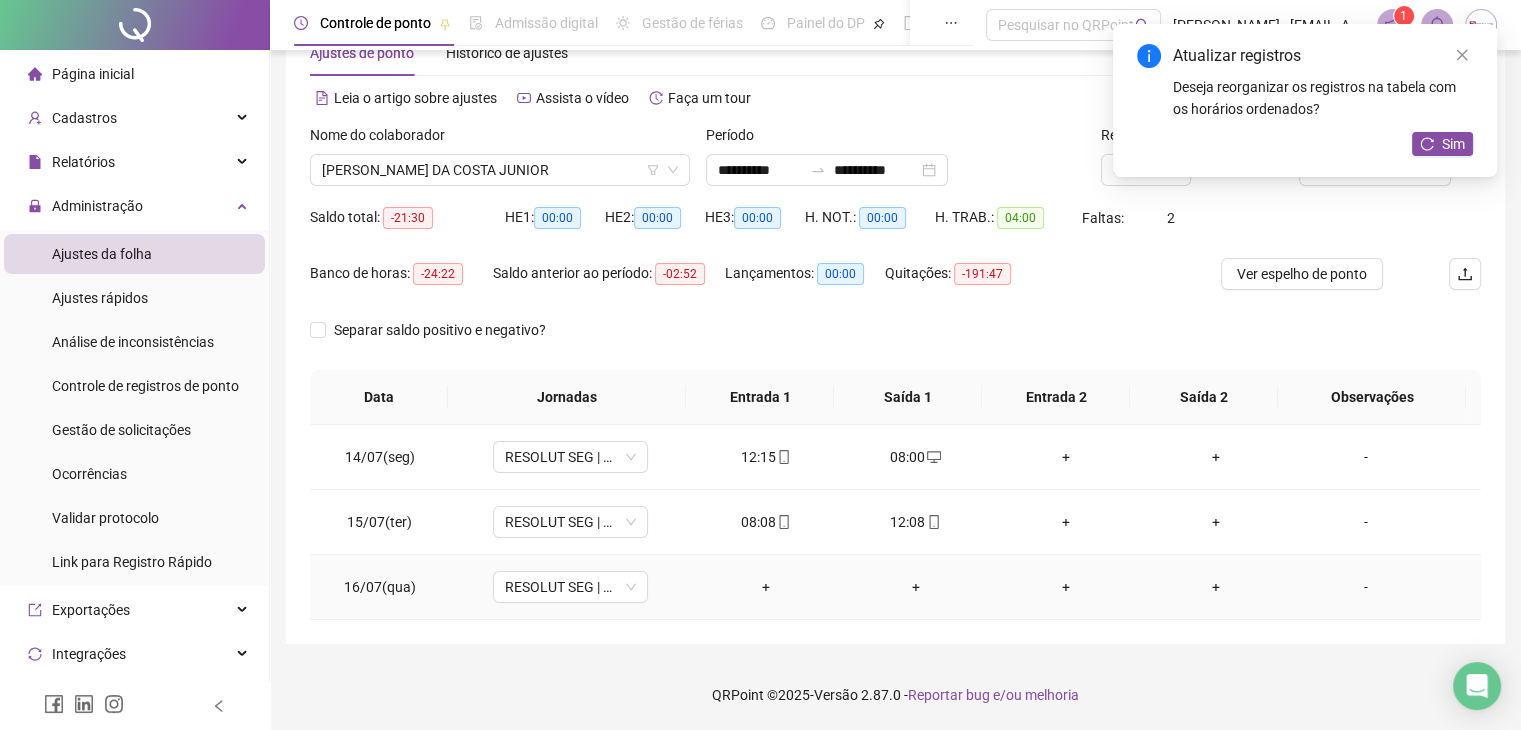 click on "+" at bounding box center [766, 587] 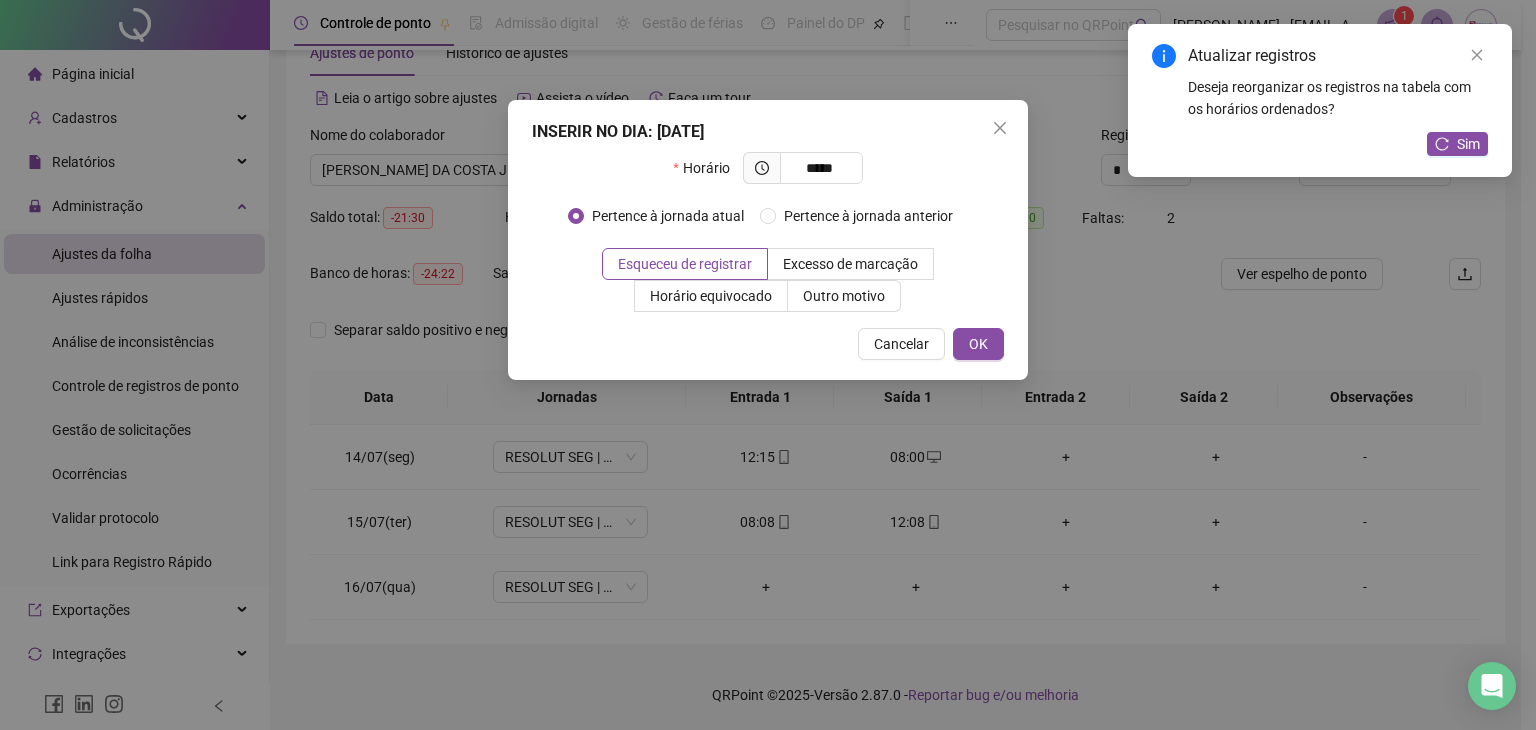 type on "*****" 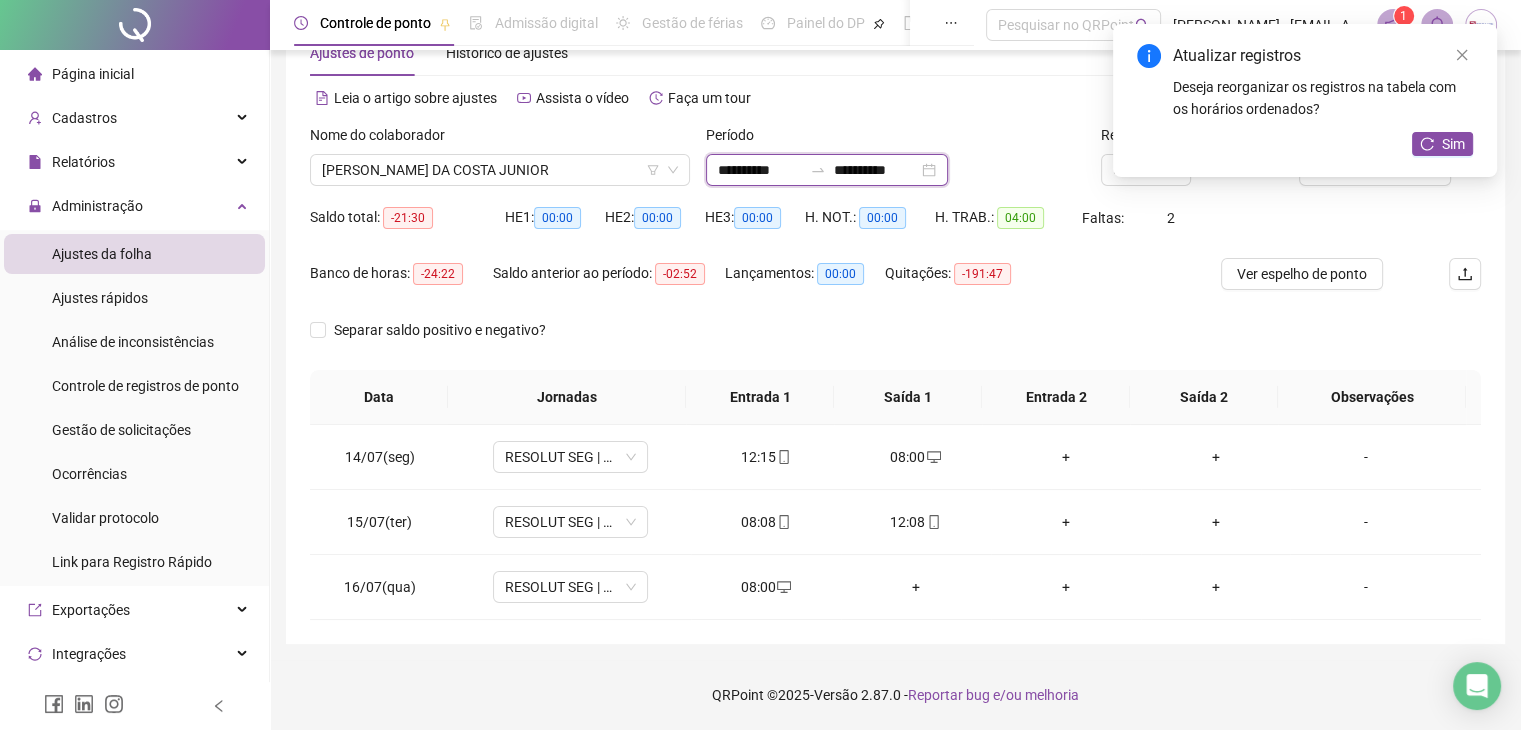click on "**********" at bounding box center (760, 170) 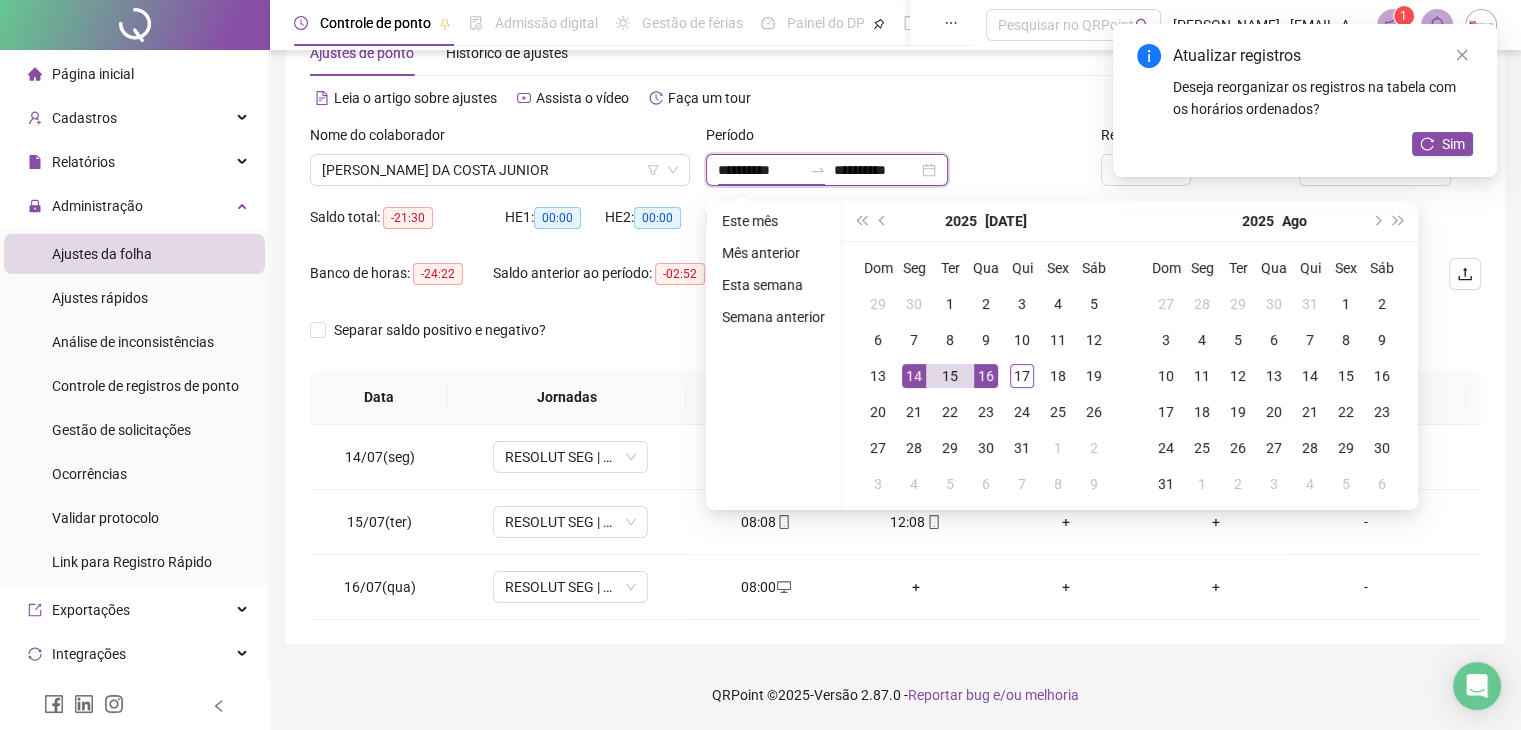 type on "**********" 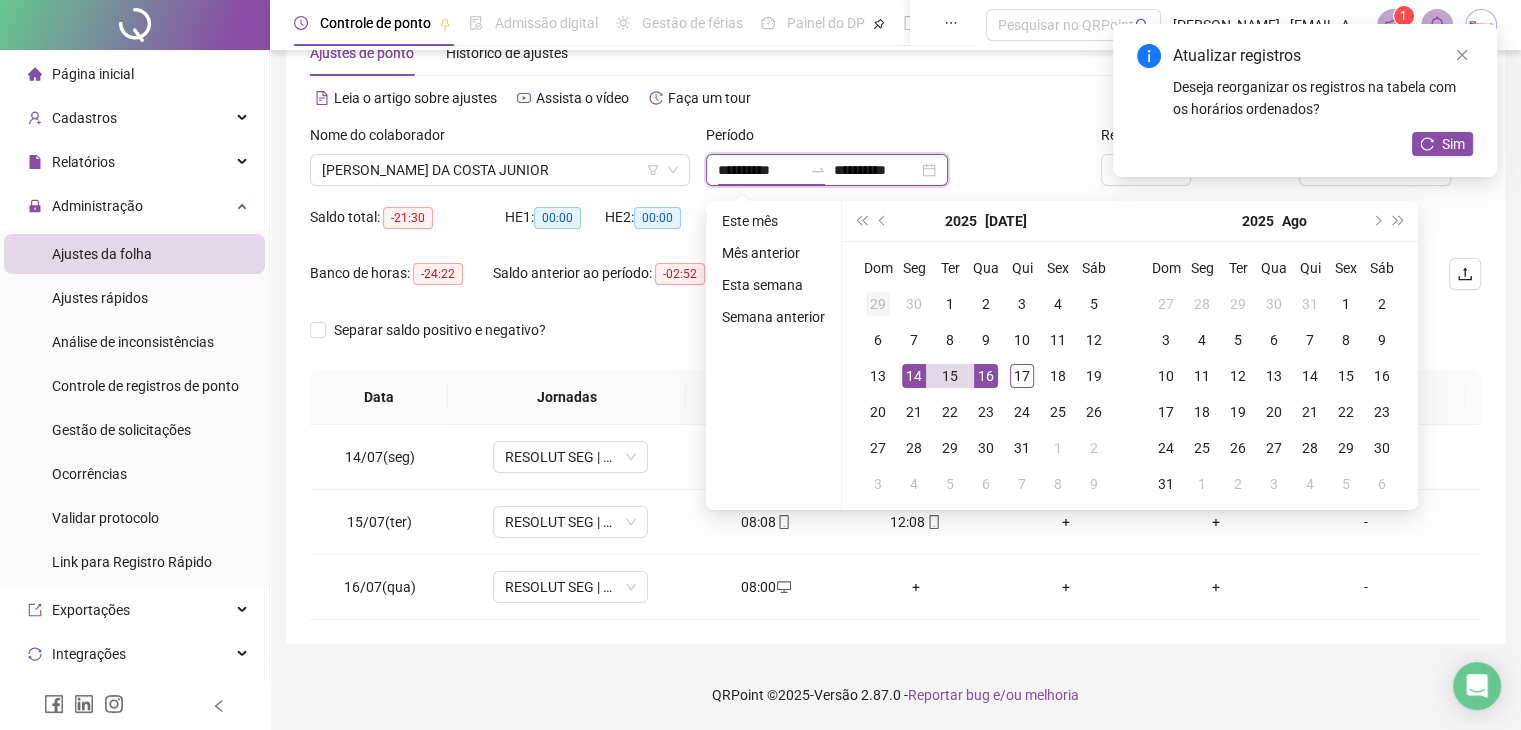 type on "**********" 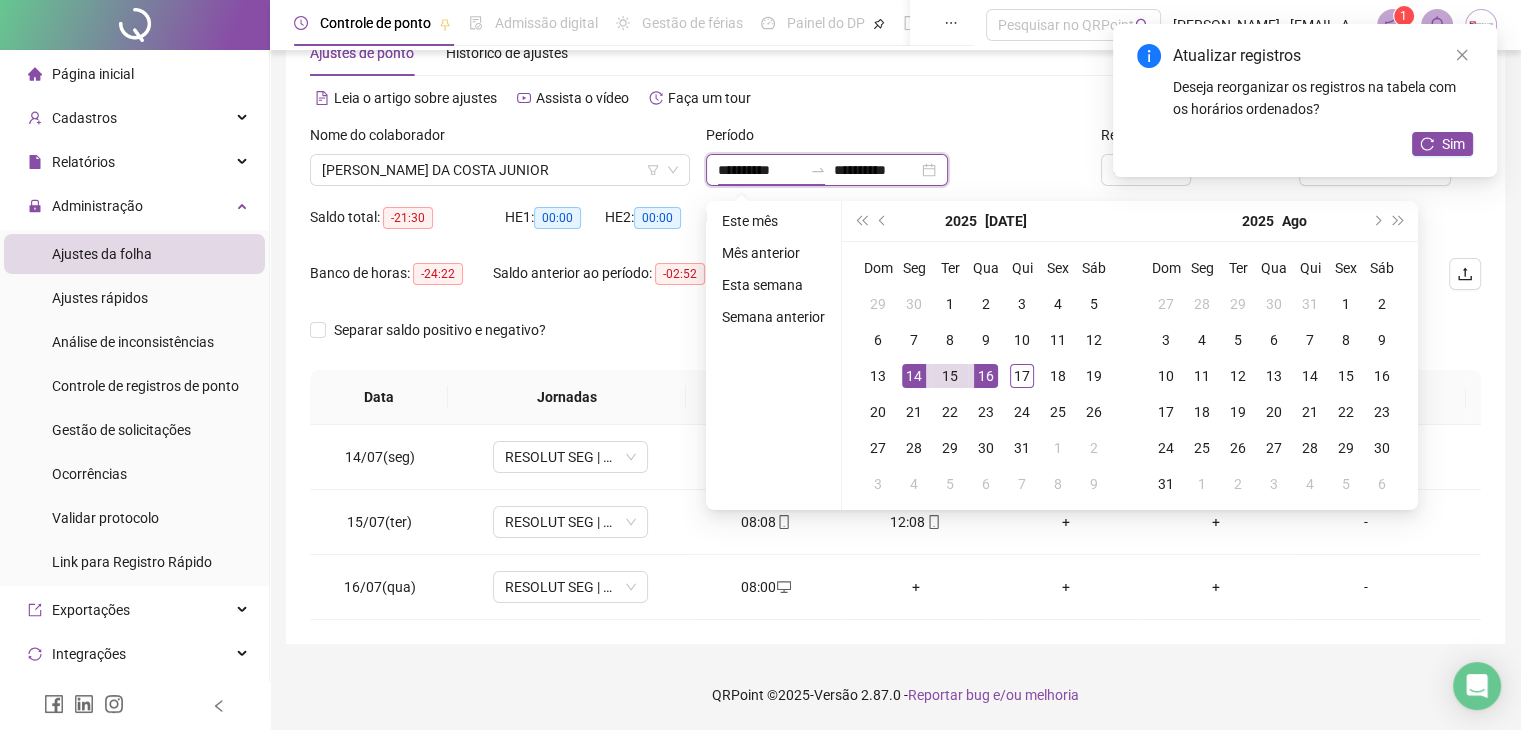 type on "**********" 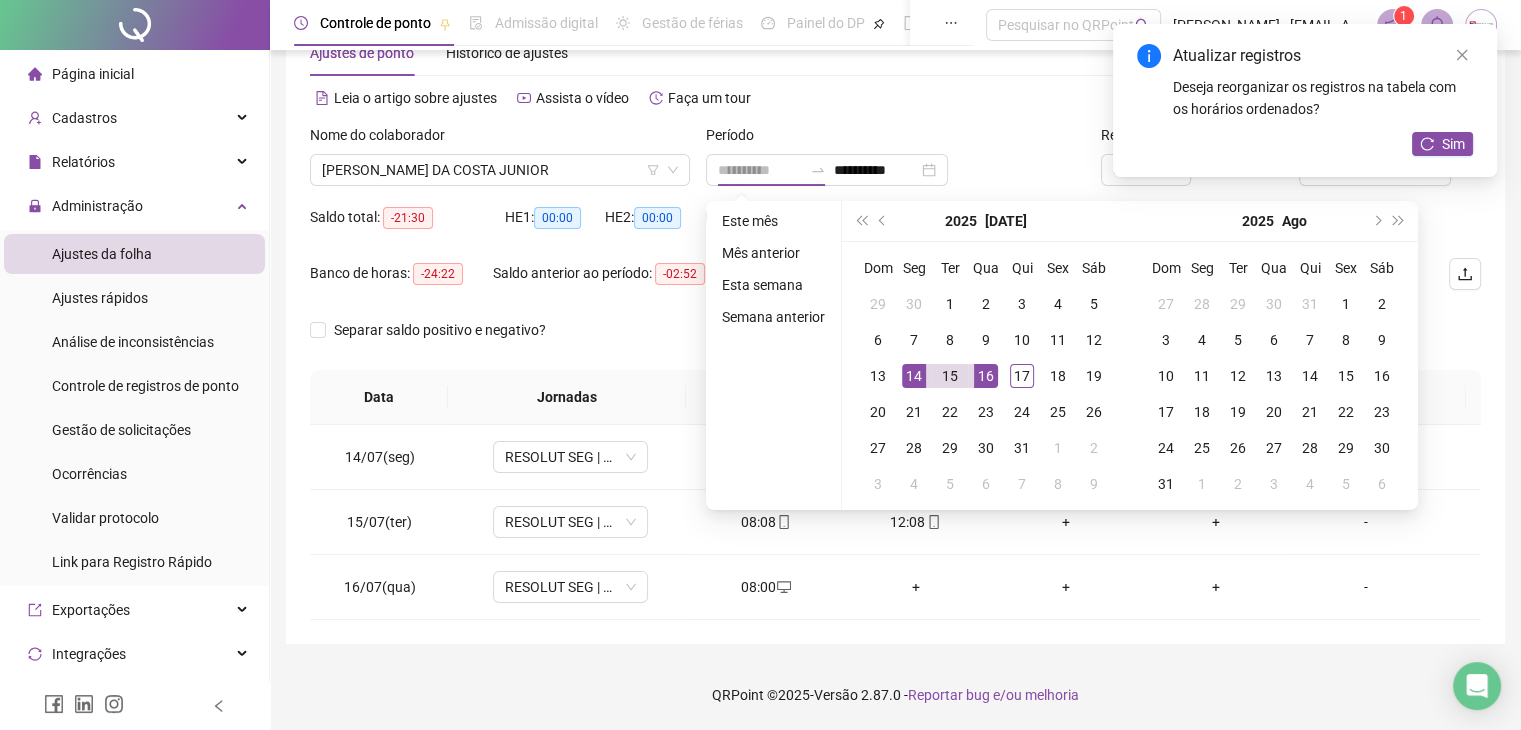 click on "14" at bounding box center [914, 376] 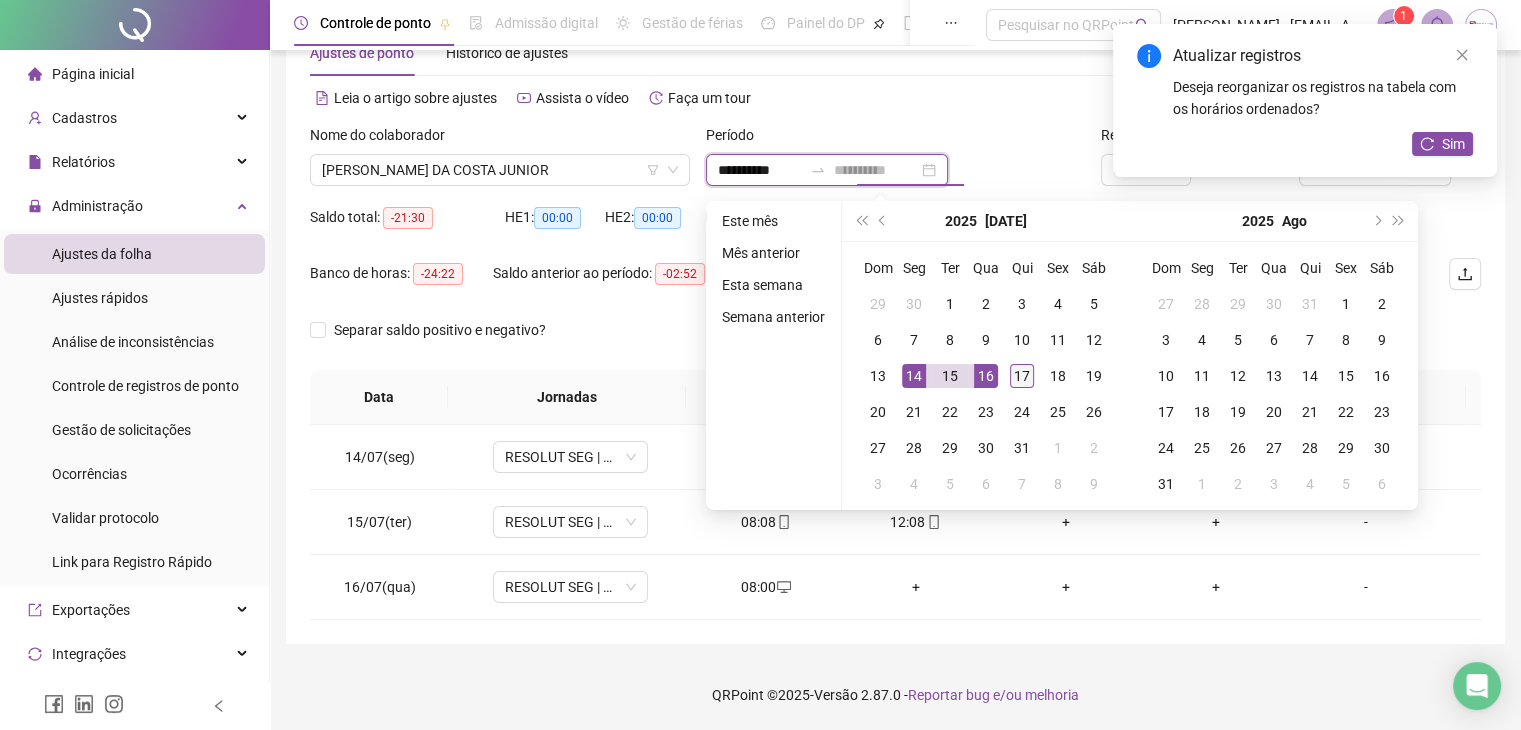 type on "**********" 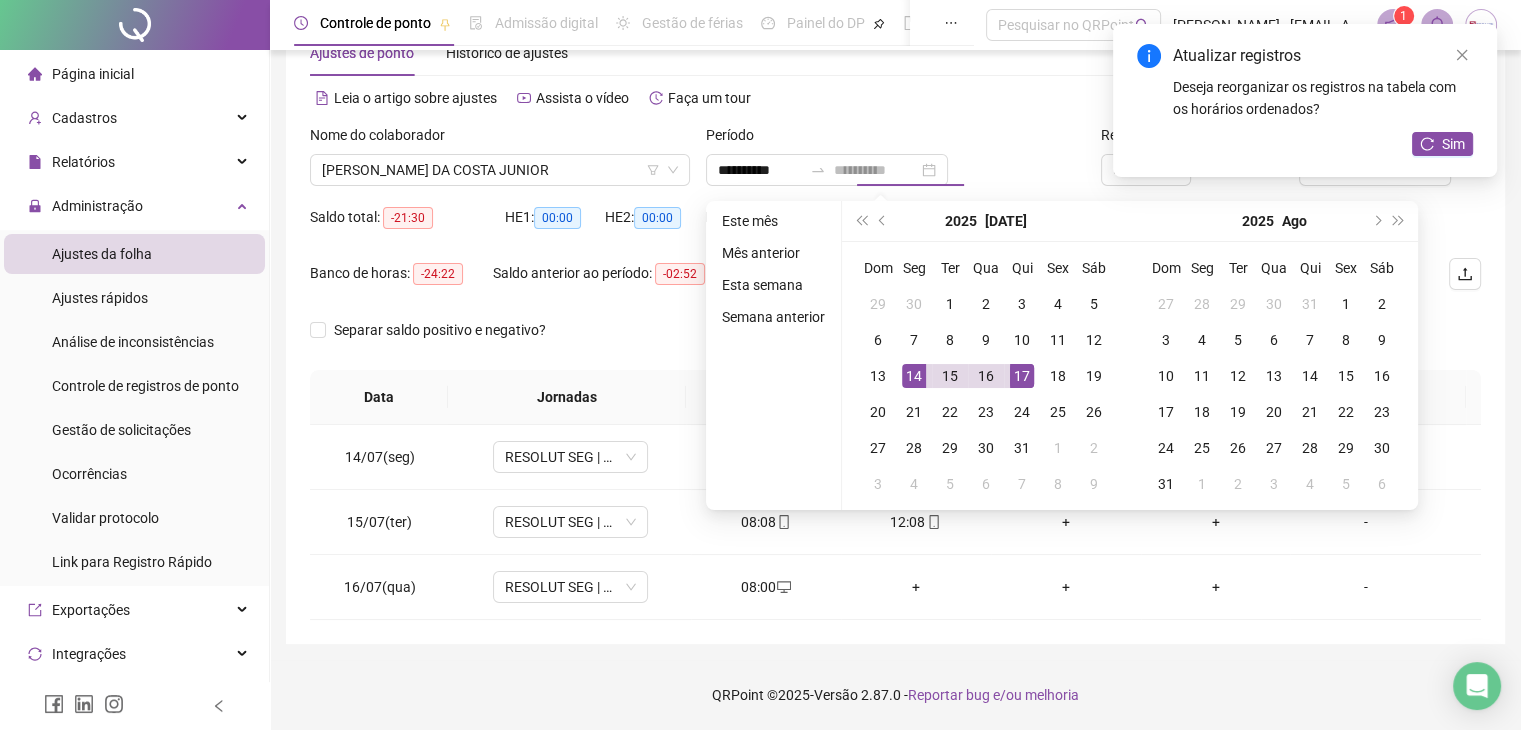 click on "17" at bounding box center [1022, 376] 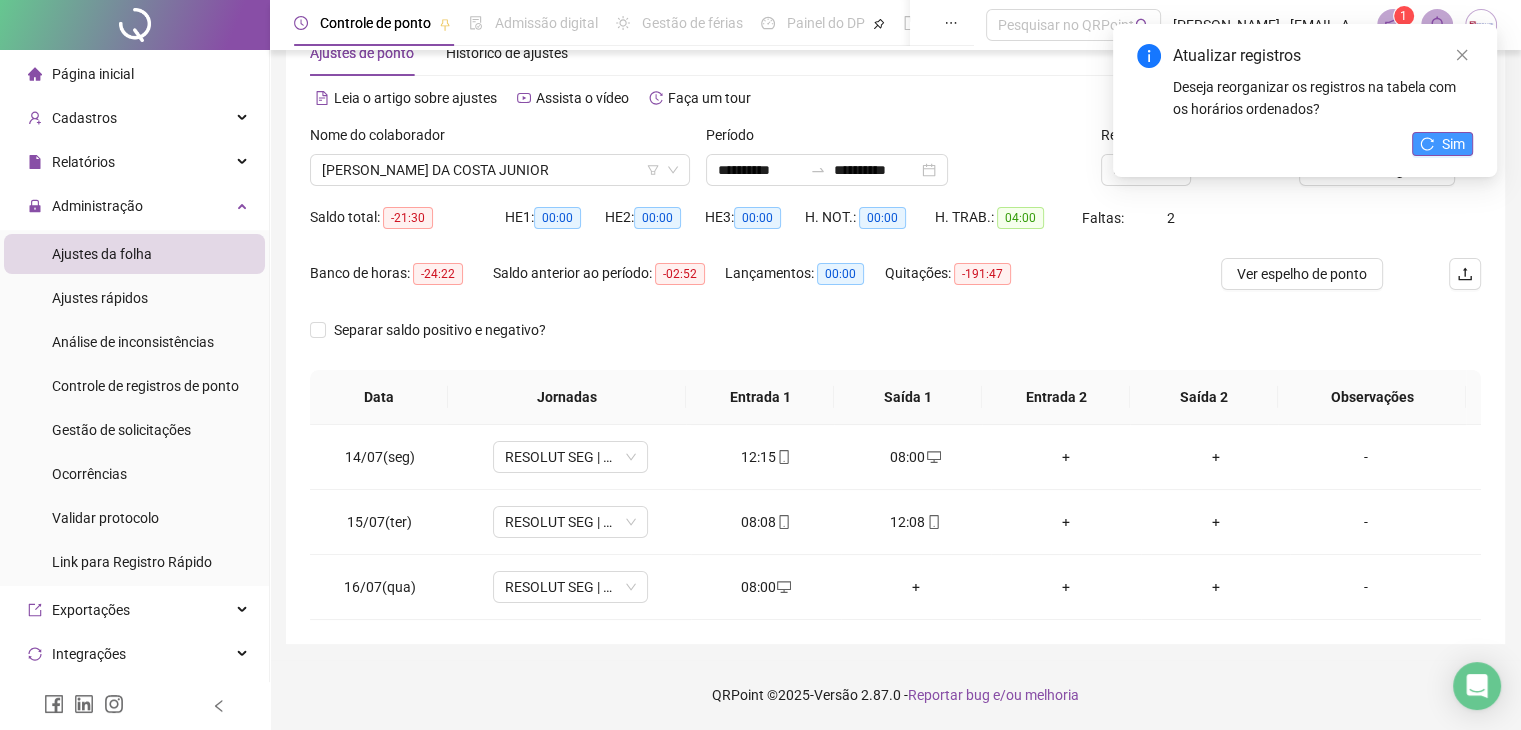 click on "Sim" at bounding box center [1453, 144] 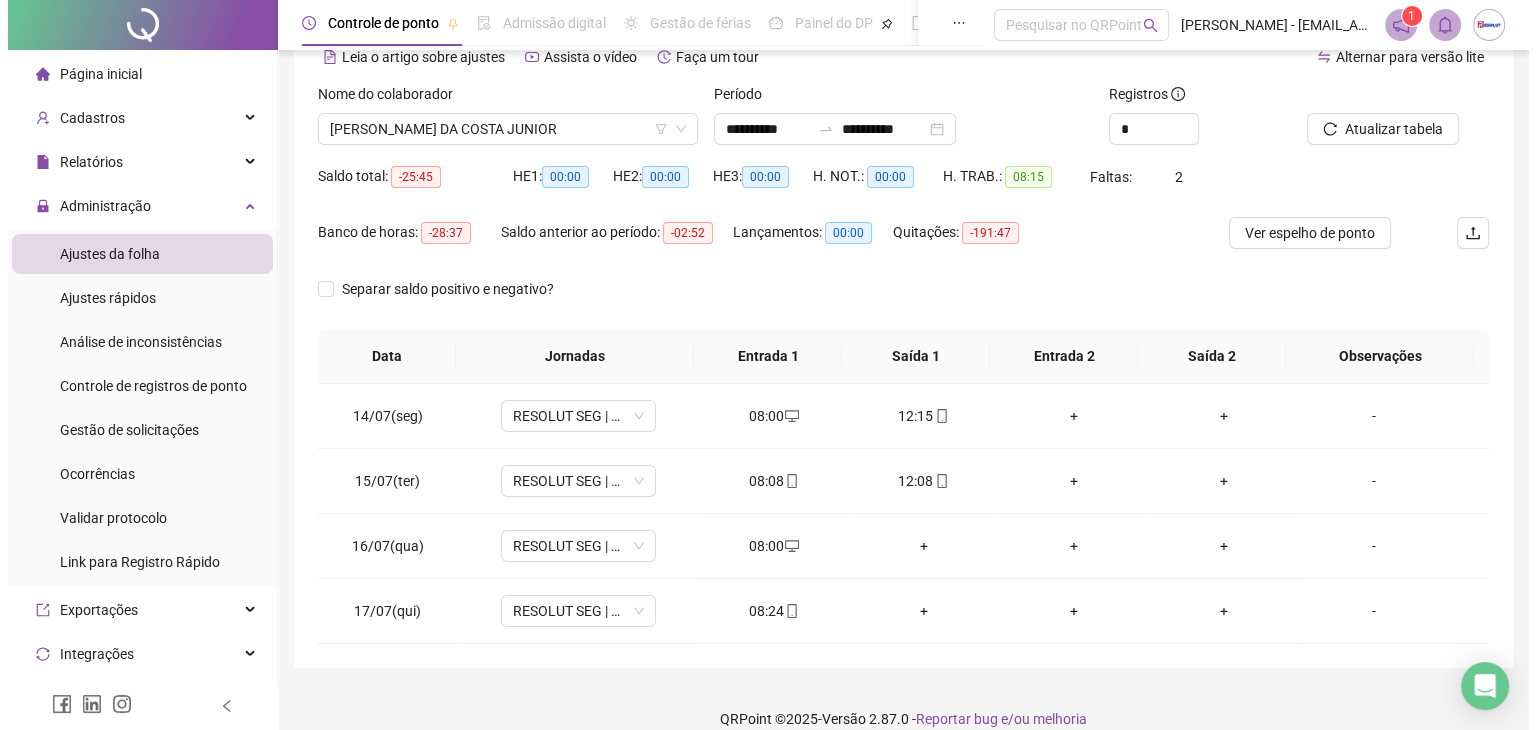 scroll, scrollTop: 124, scrollLeft: 0, axis: vertical 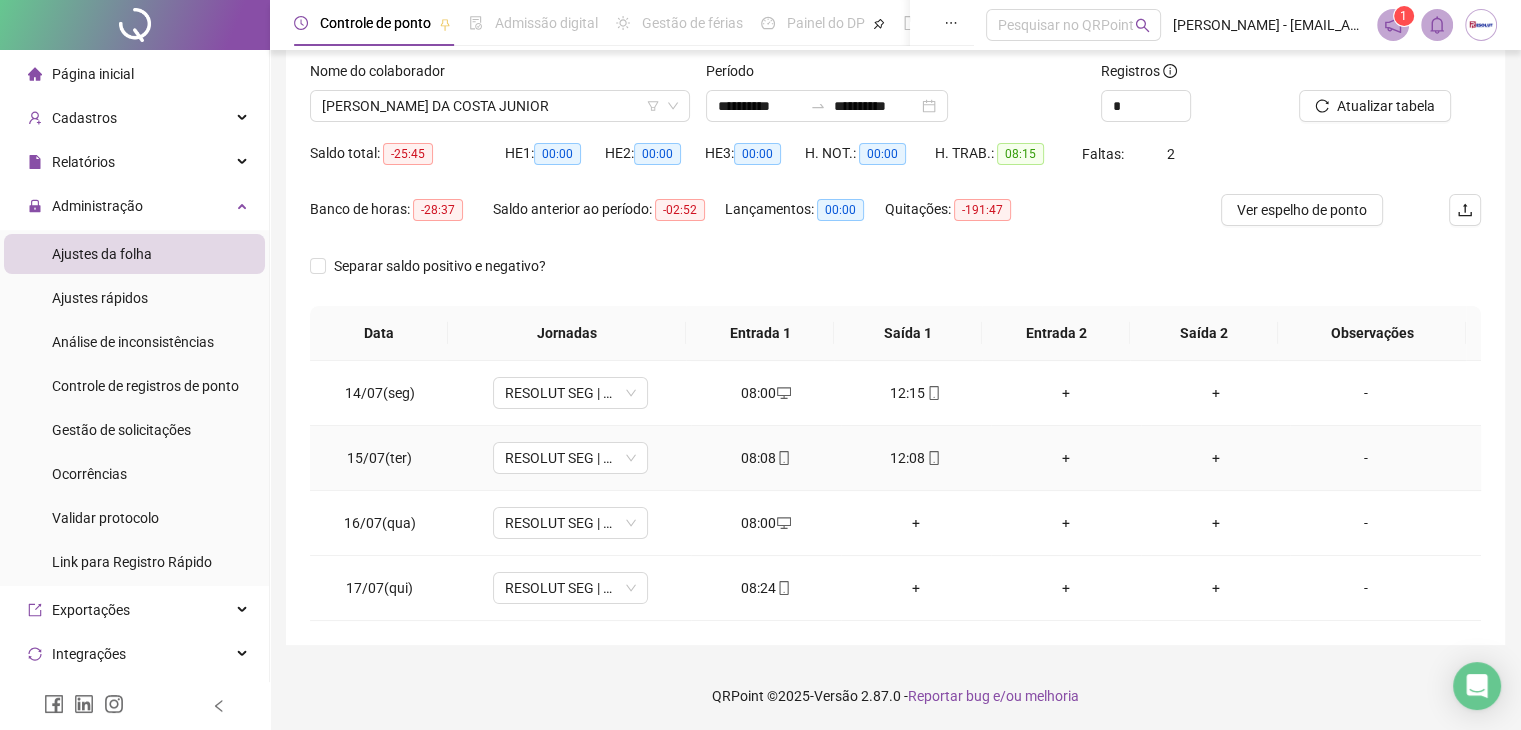 click on "+" at bounding box center [1066, 458] 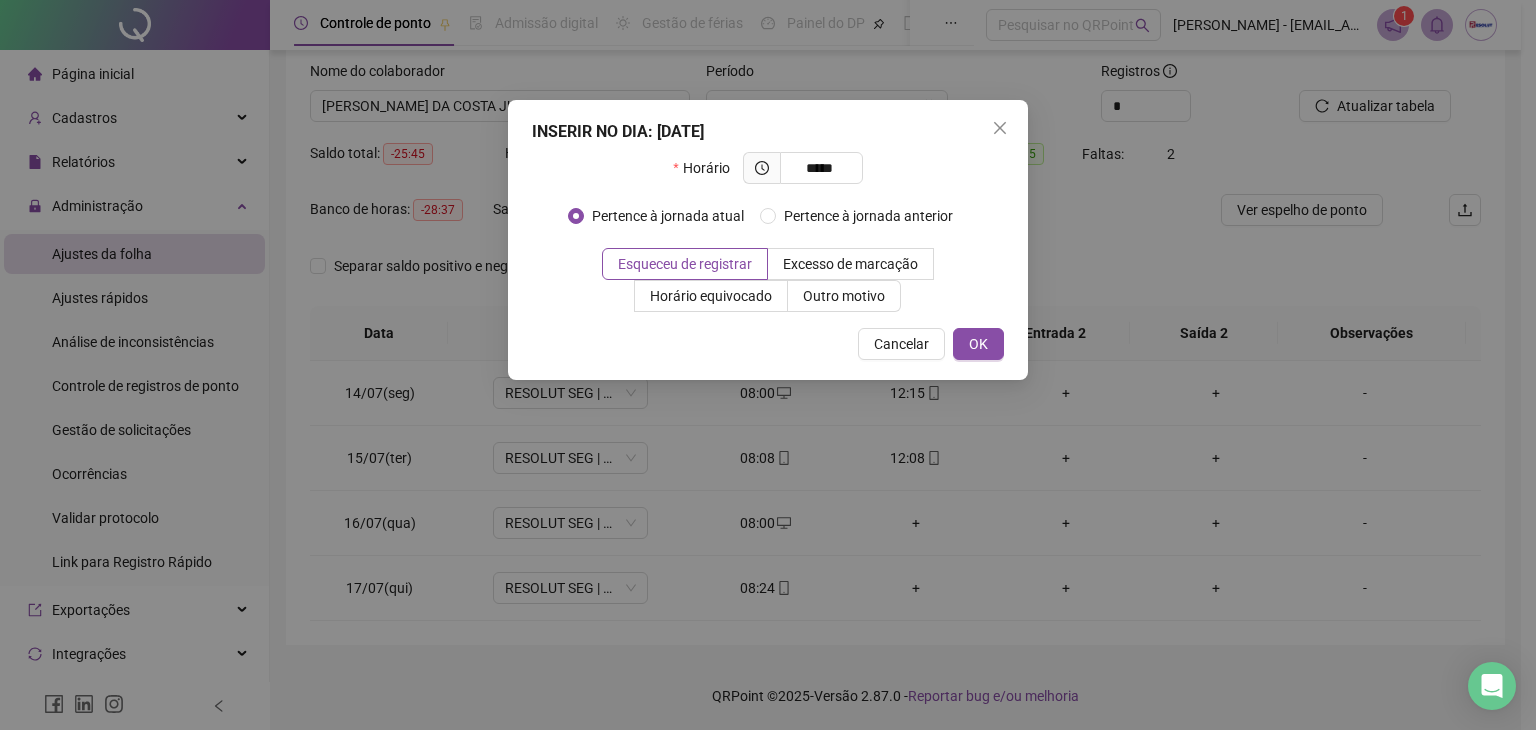 type on "*****" 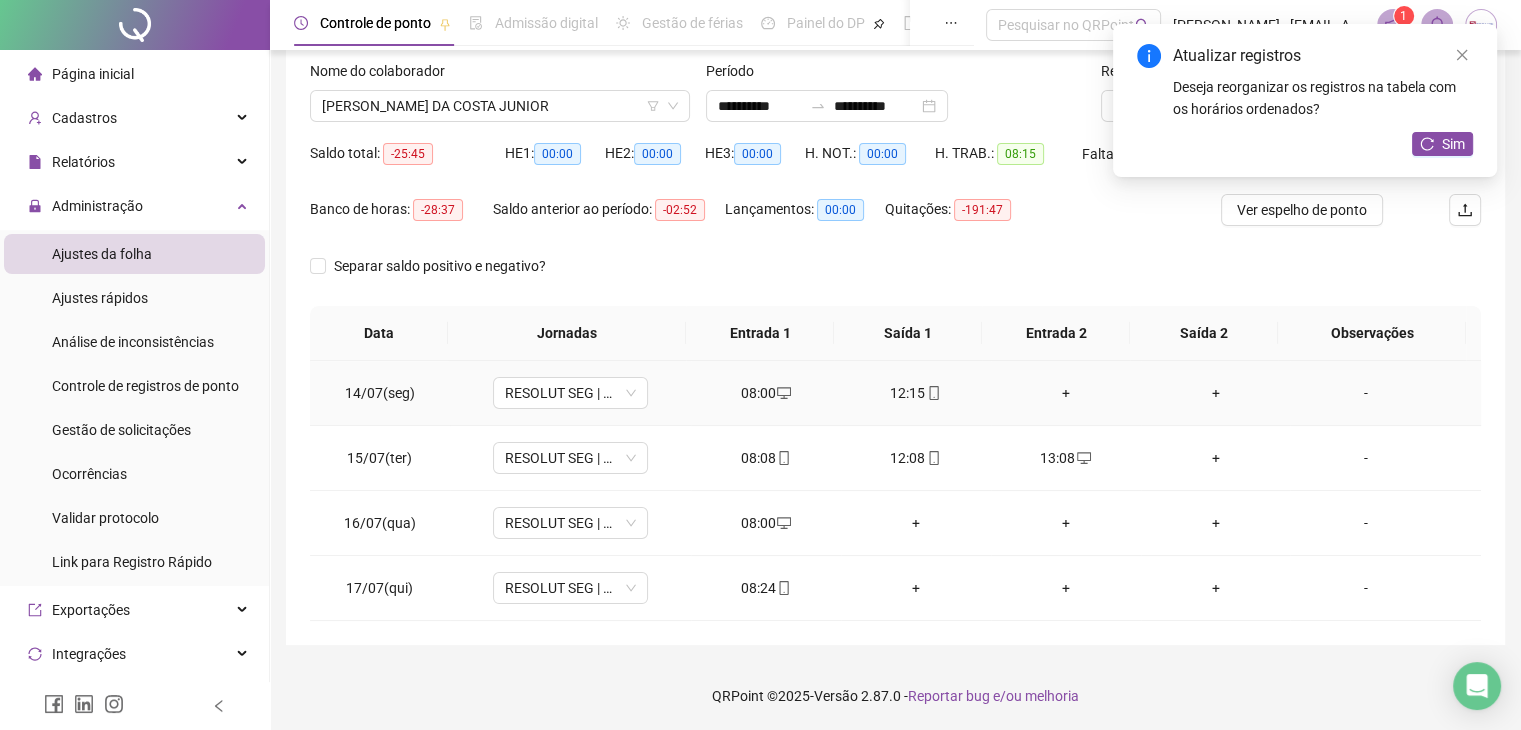 click on "+" at bounding box center (1066, 393) 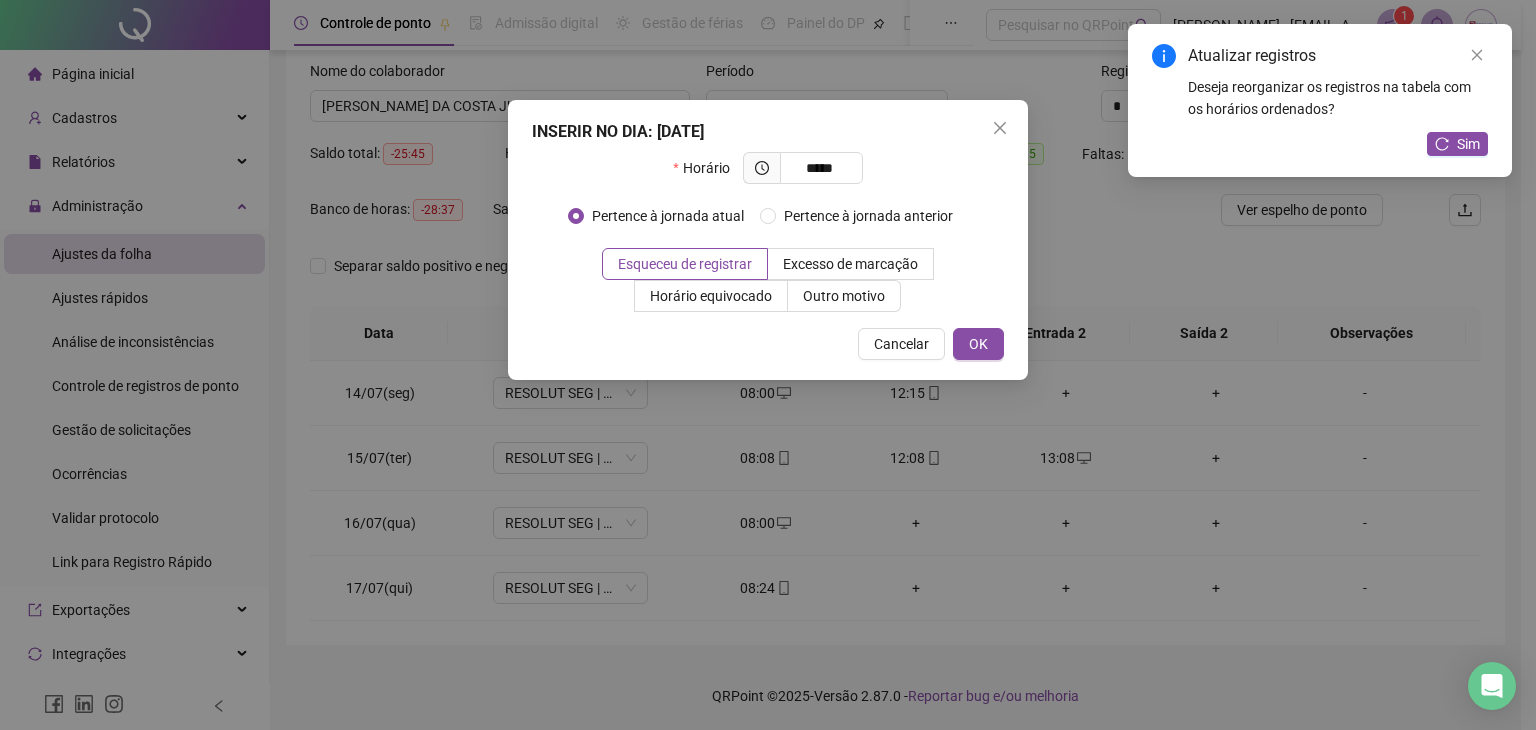 type on "*****" 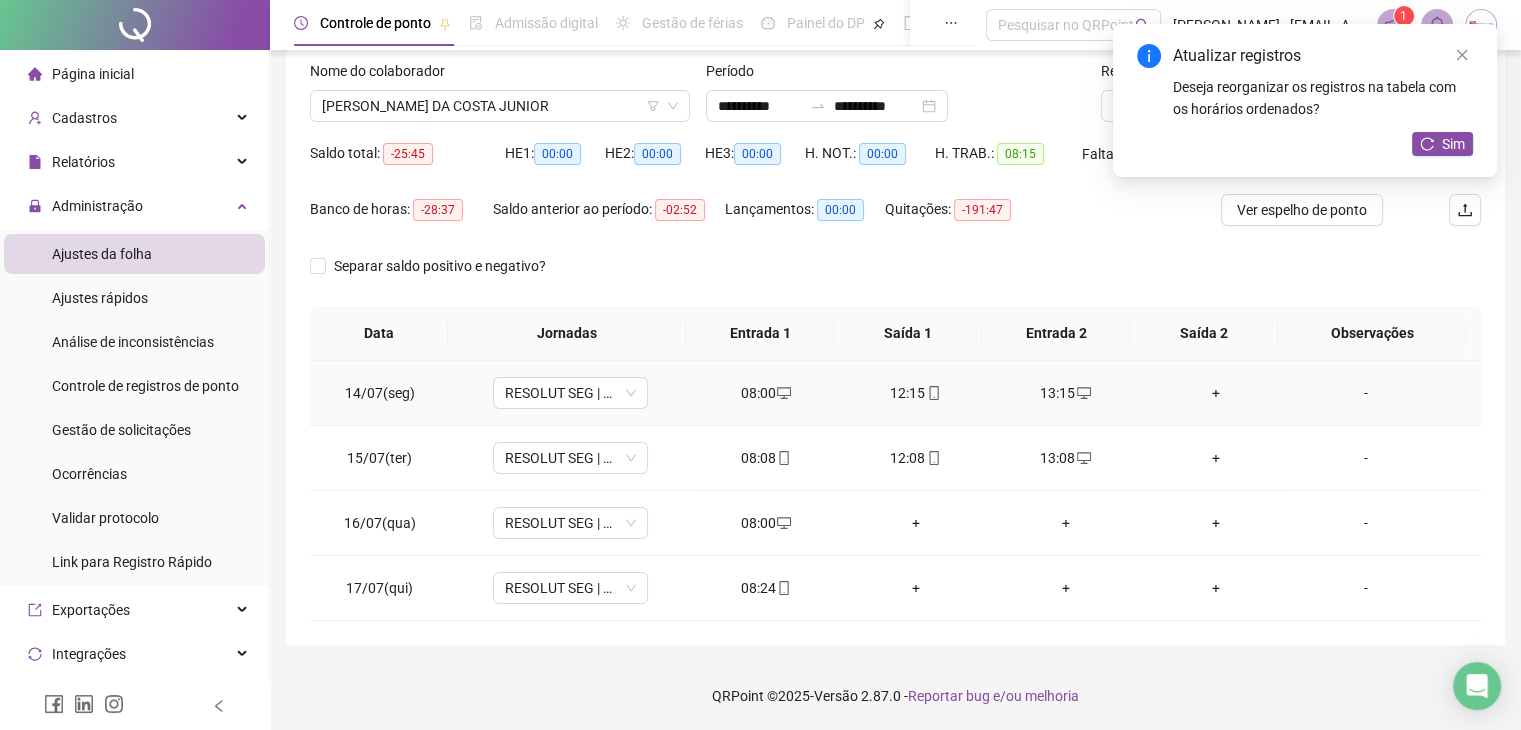 drag, startPoint x: 1212, startPoint y: 389, endPoint x: 1195, endPoint y: 379, distance: 19.723083 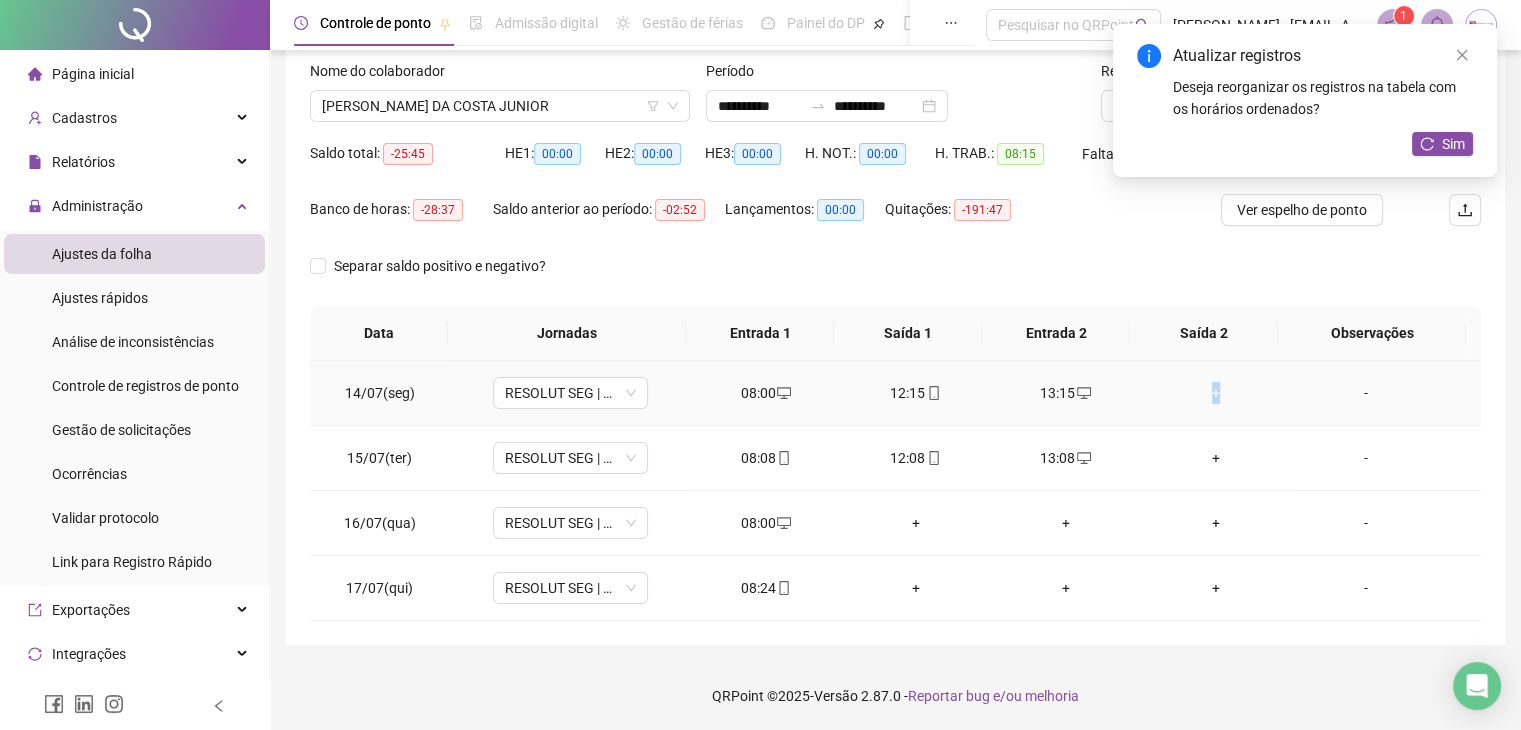 click on "+" at bounding box center [1216, 393] 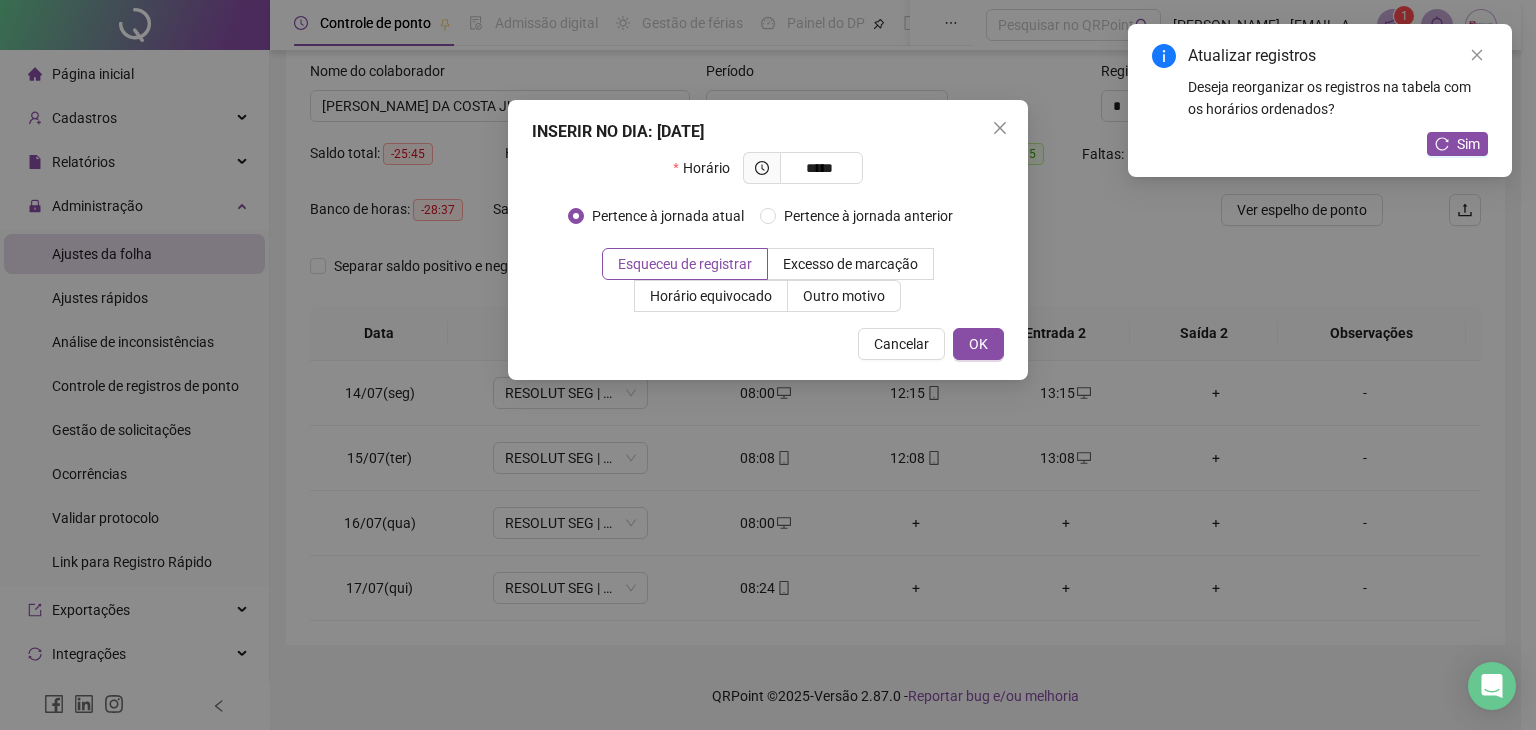 type on "*****" 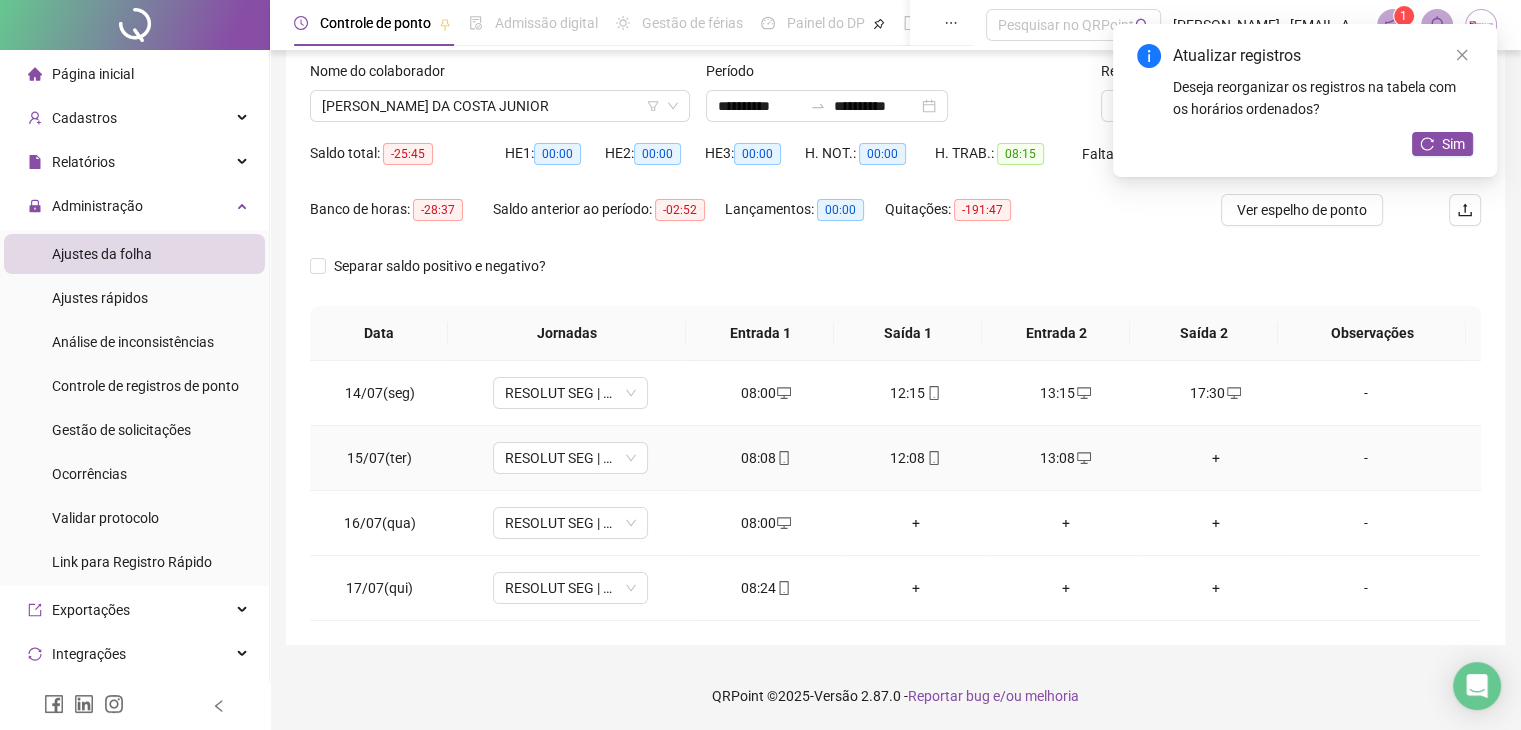 click on "+" at bounding box center (1216, 458) 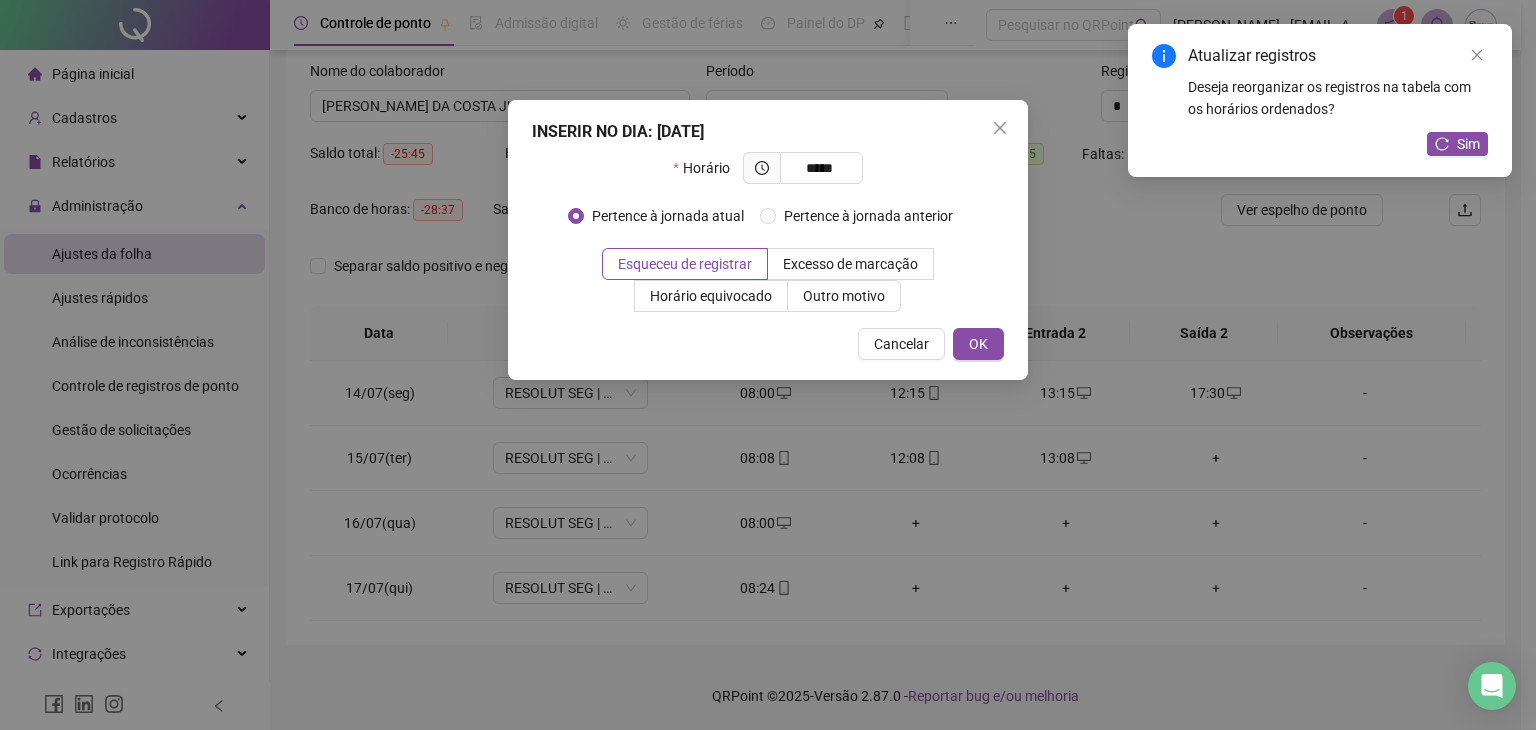 type on "*****" 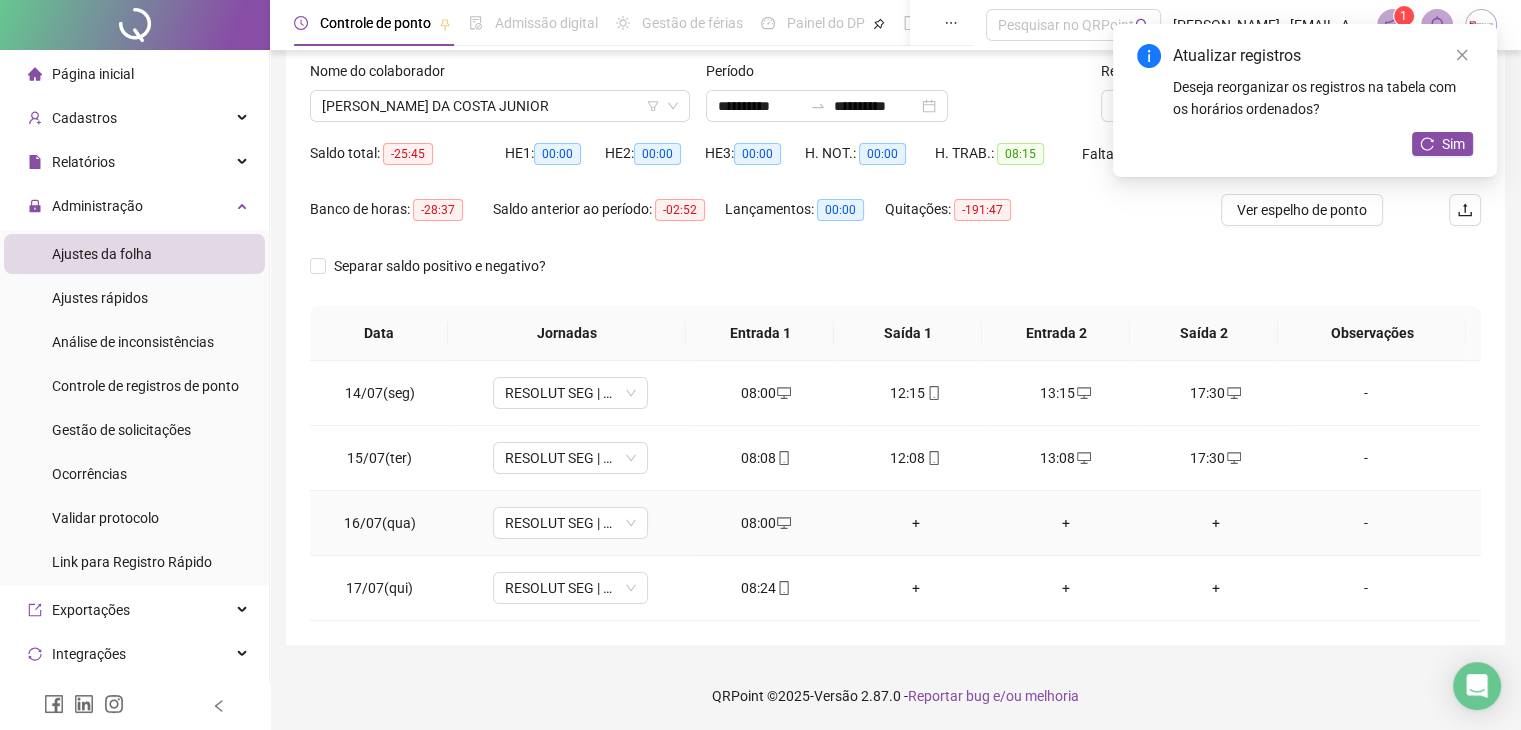 click on "+" at bounding box center (916, 523) 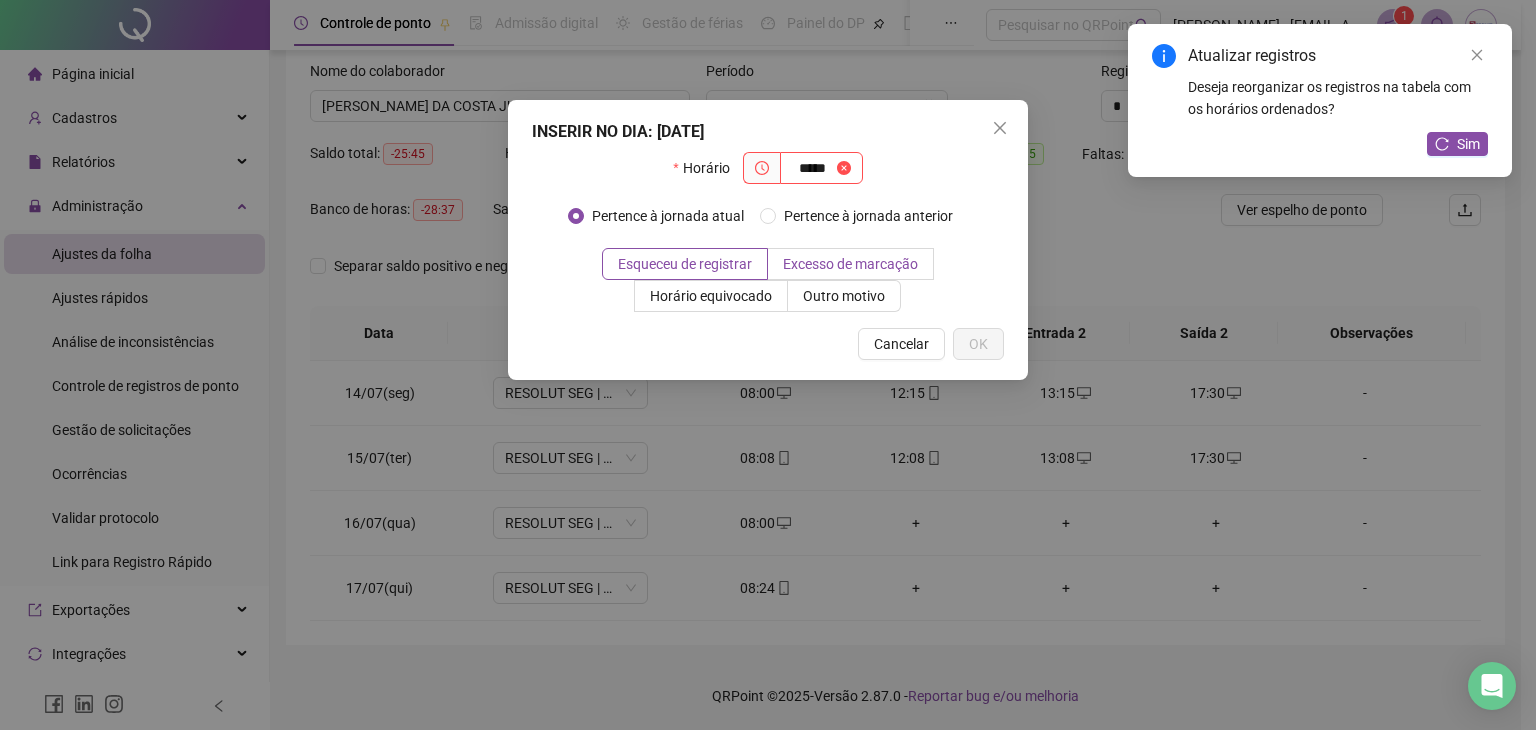 type on "*****" 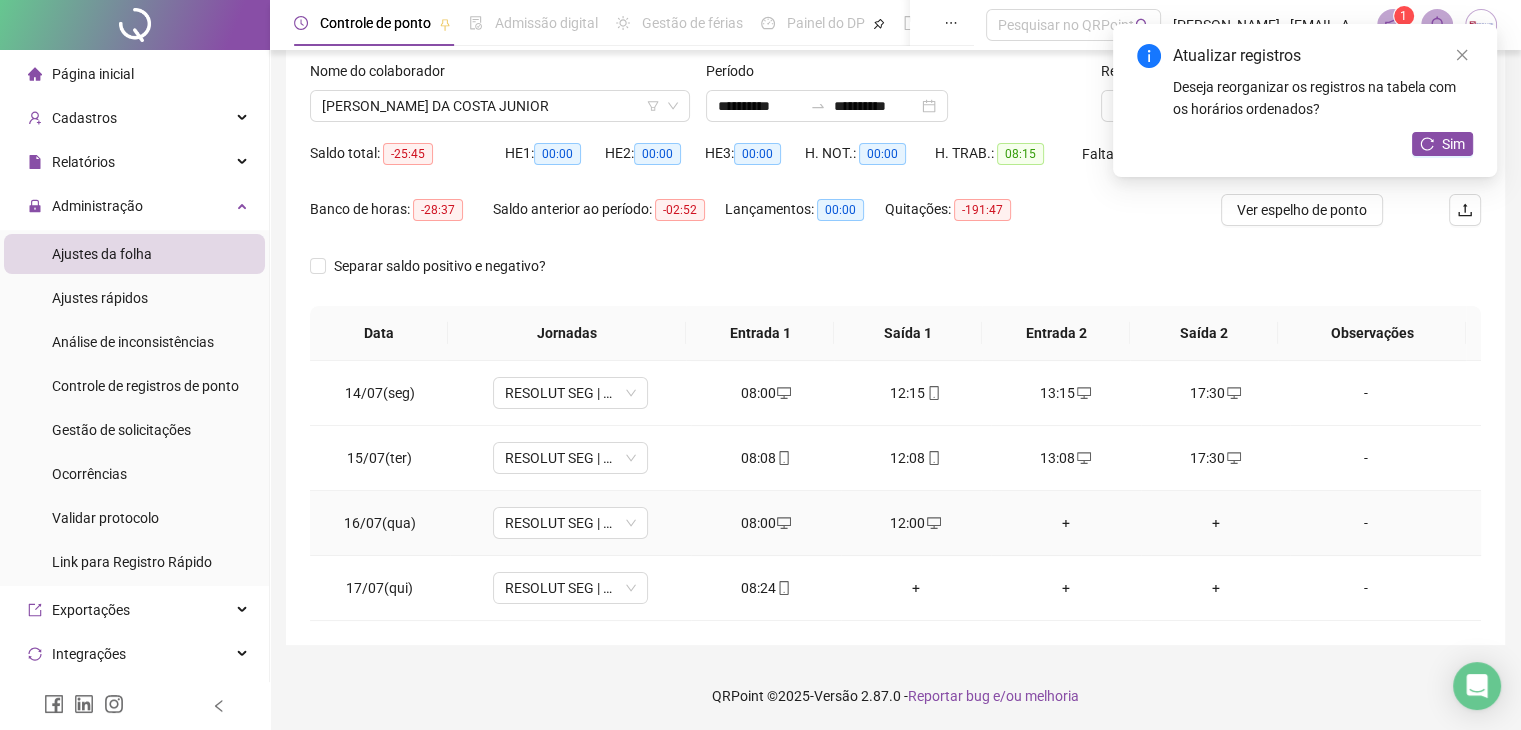 click on "12:00" at bounding box center [916, 523] 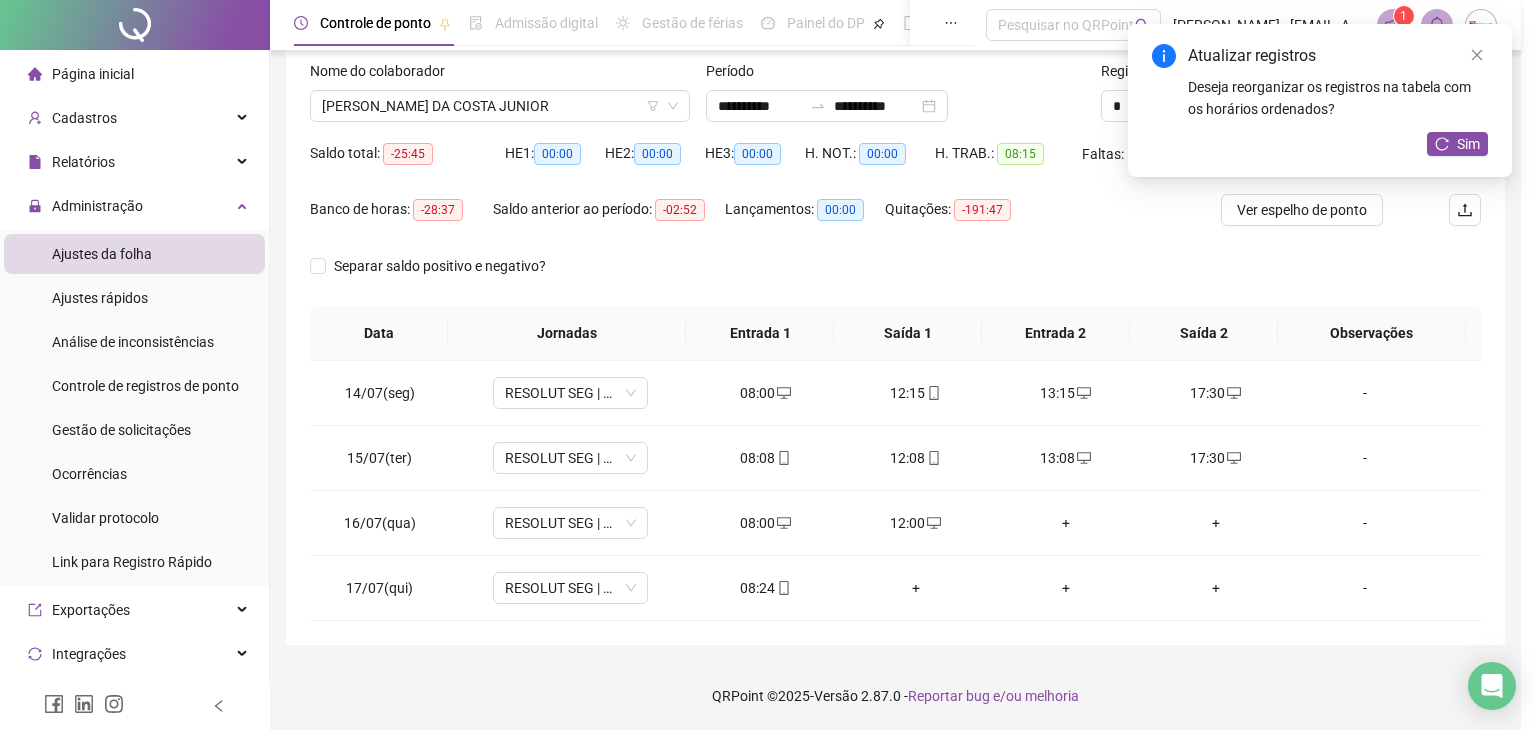 type on "**********" 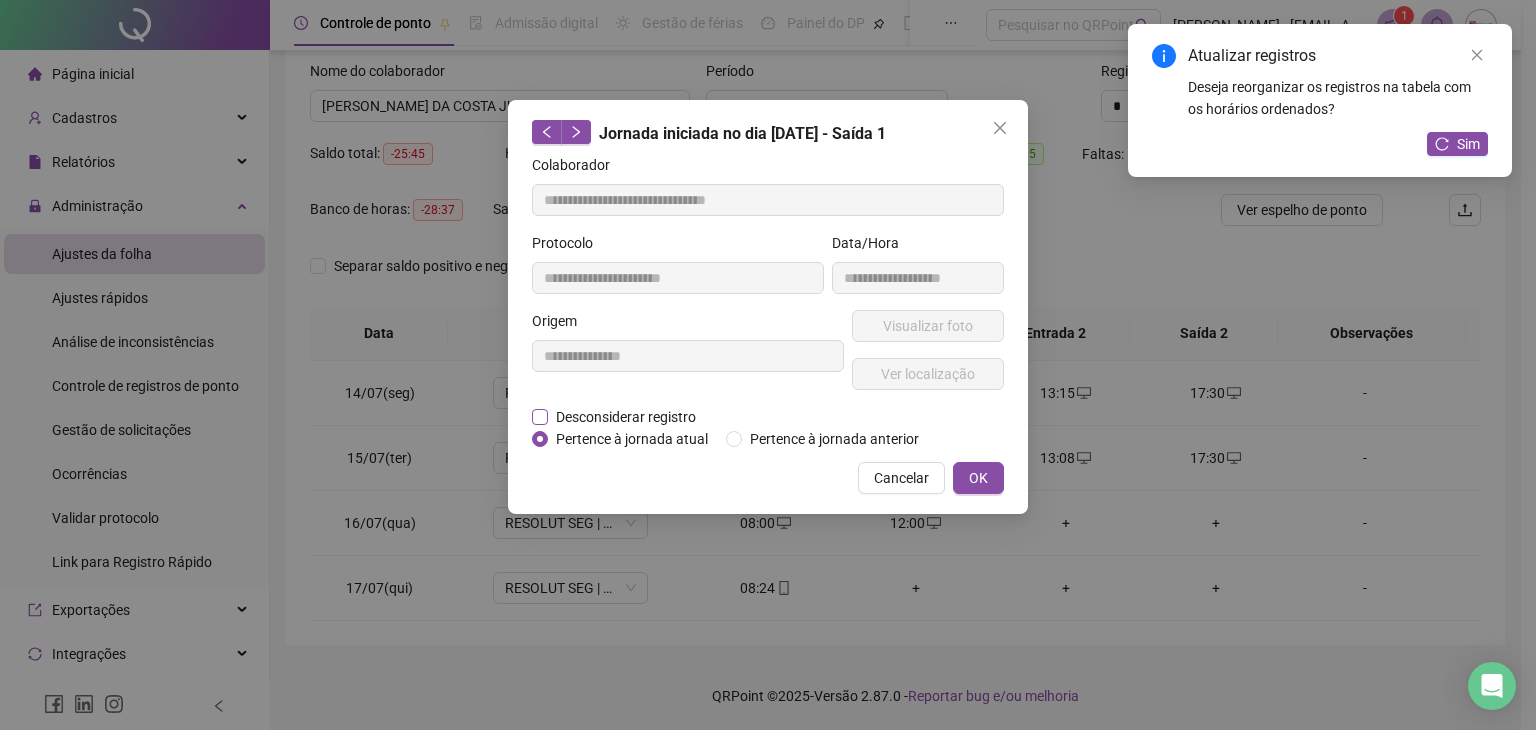 click on "Desconsiderar registro" at bounding box center (626, 417) 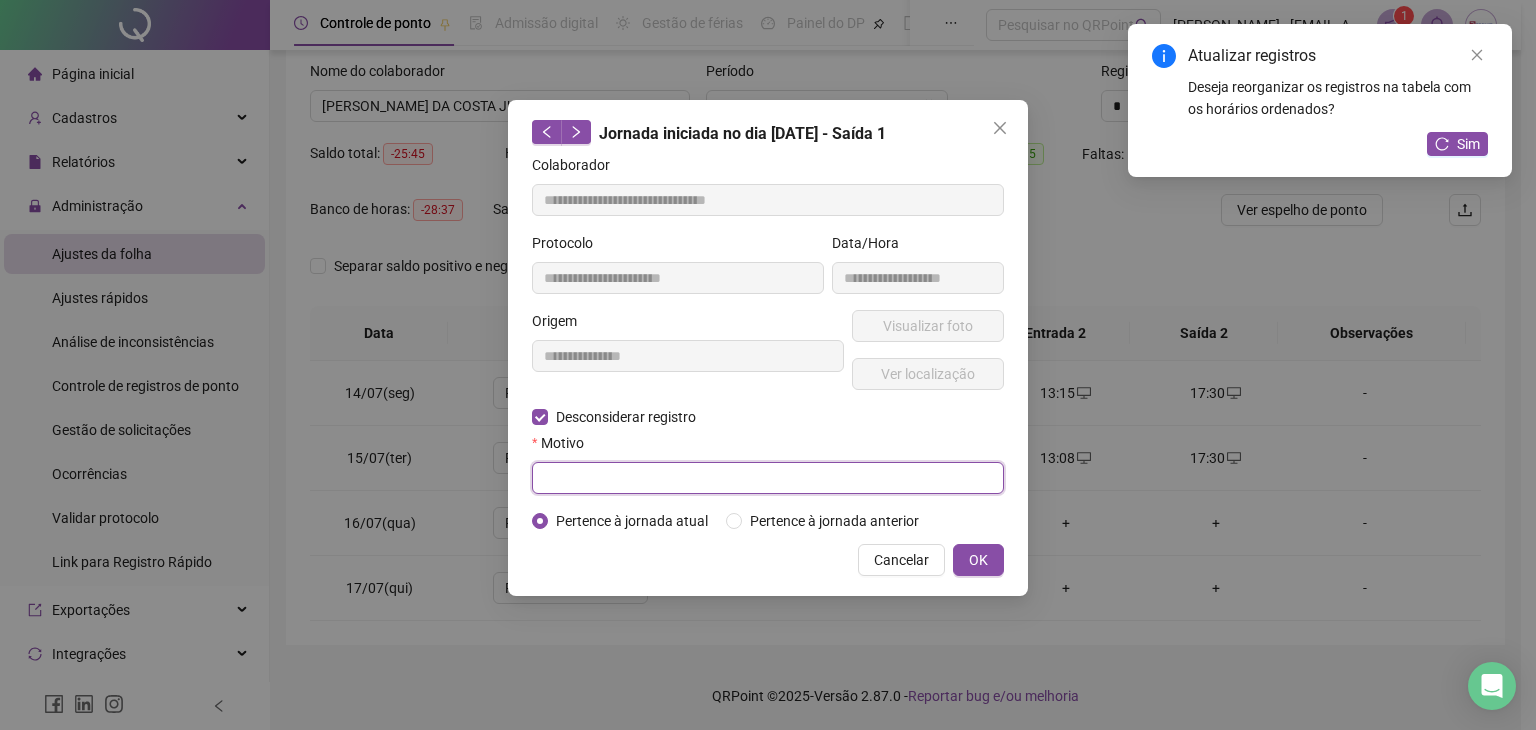 click at bounding box center [768, 478] 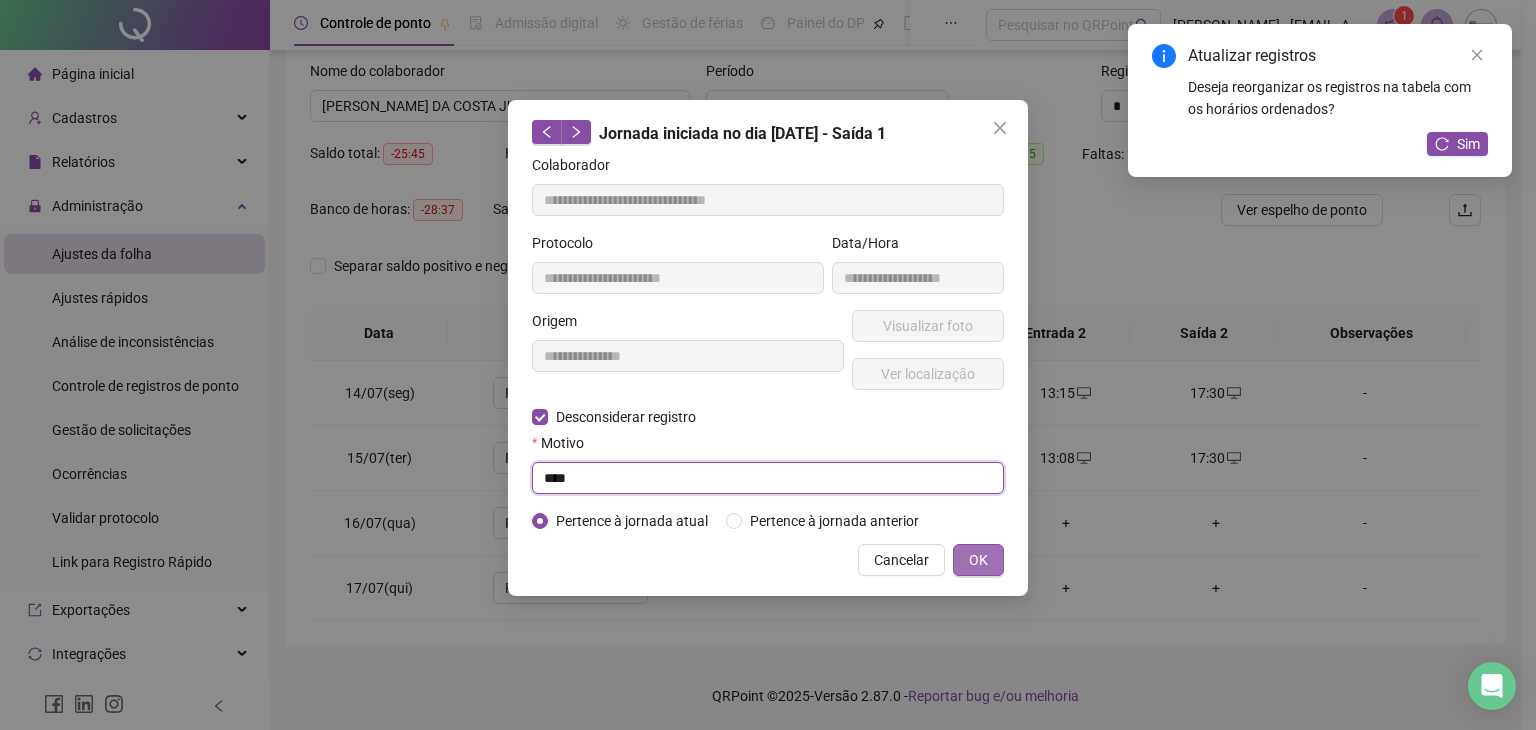 type on "****" 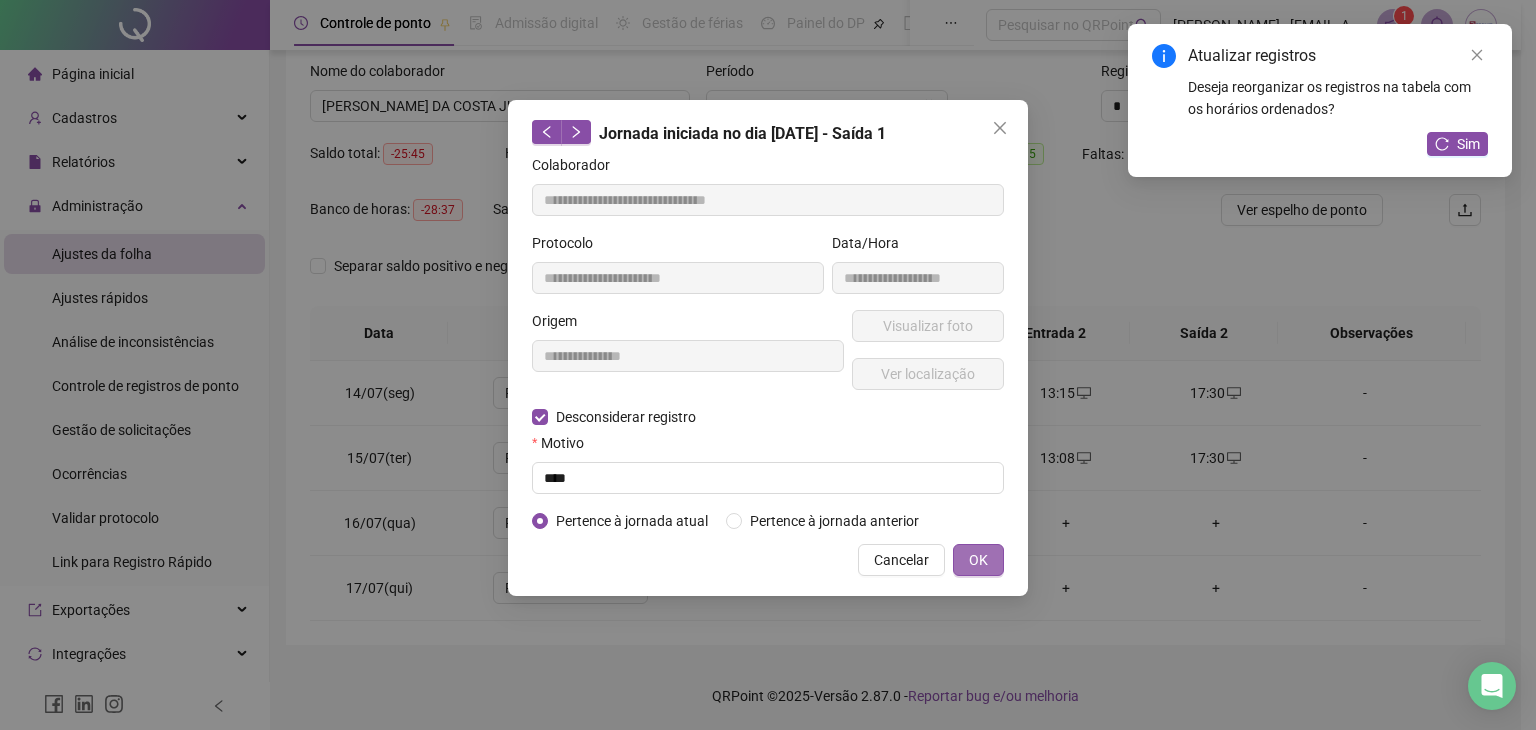 click on "OK" at bounding box center (978, 560) 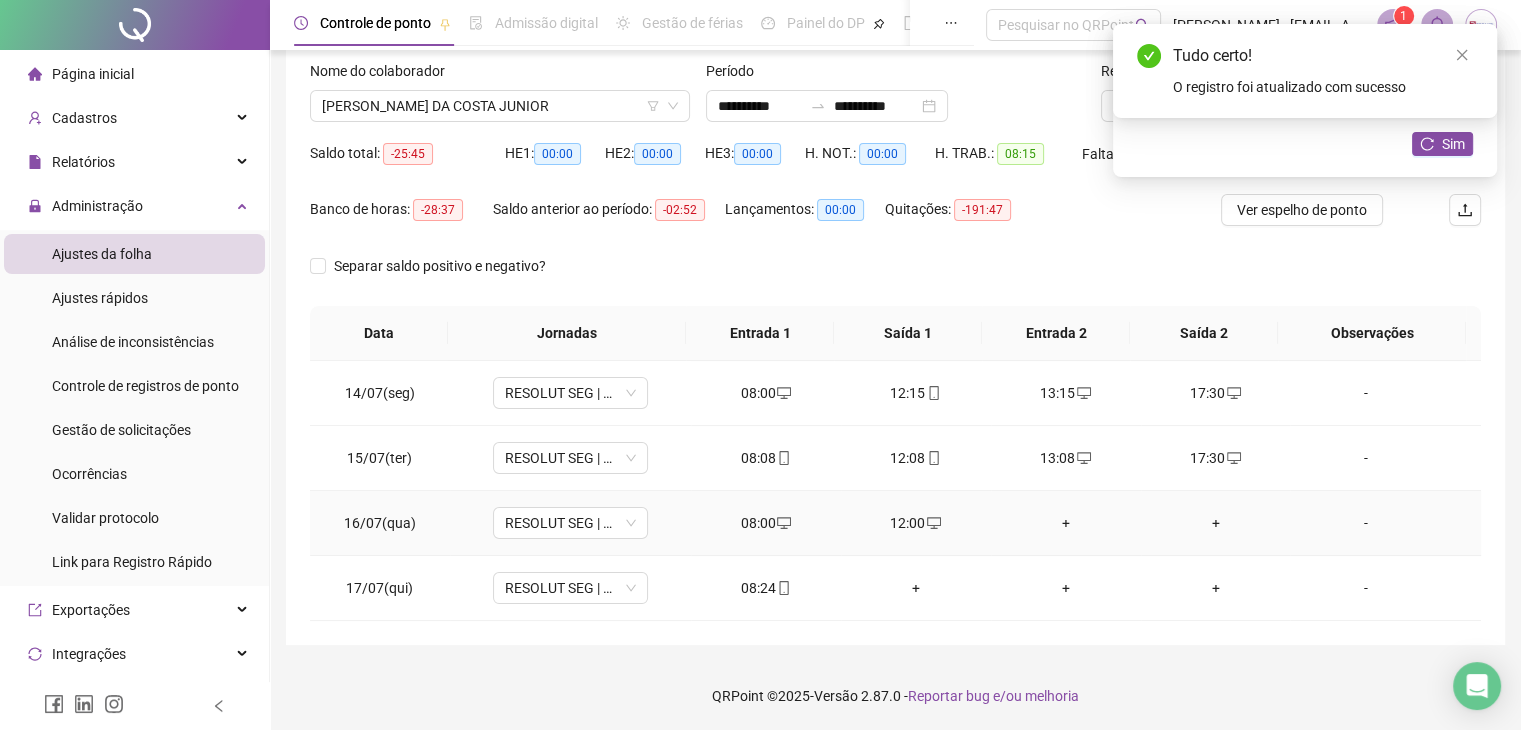click on "12:00" at bounding box center (916, 523) 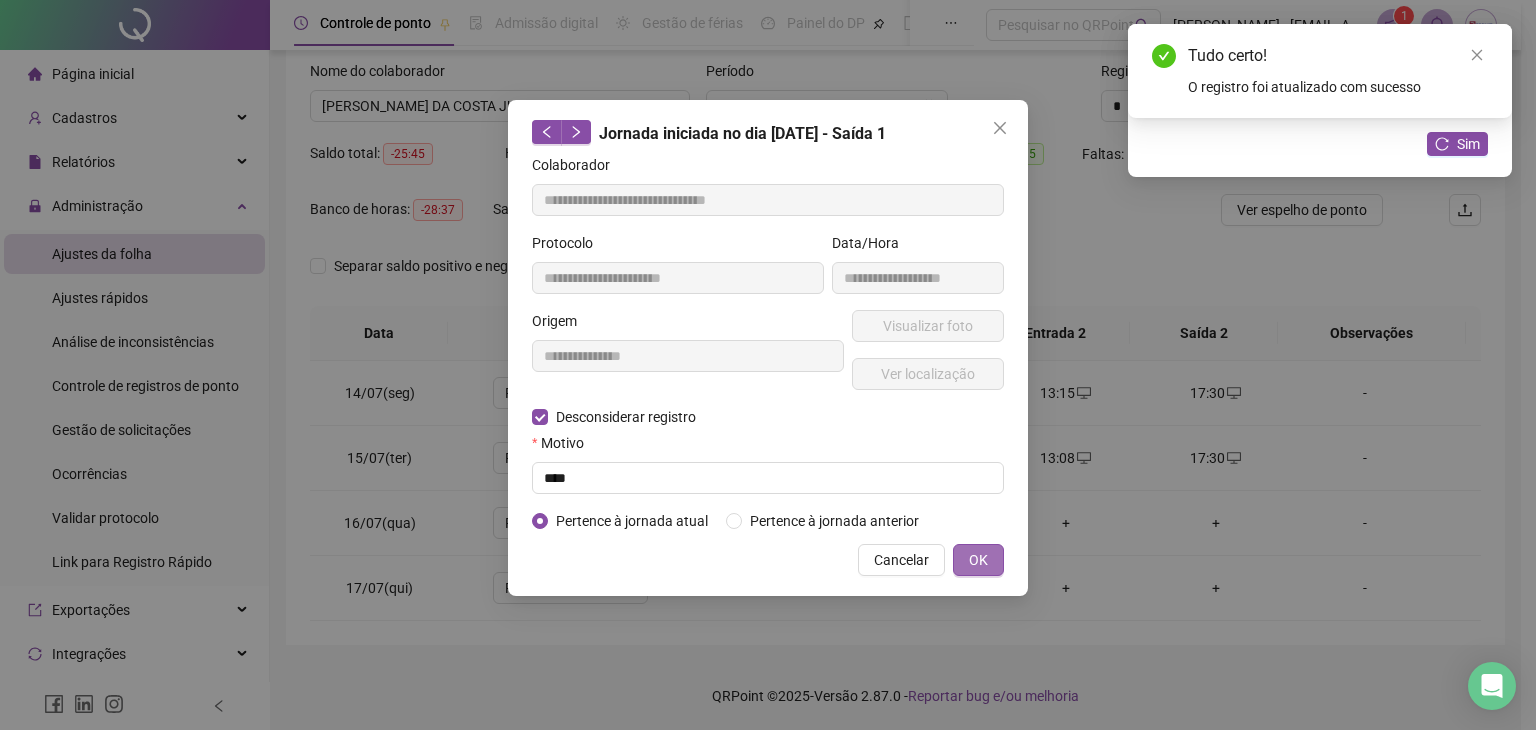 click on "OK" at bounding box center [978, 560] 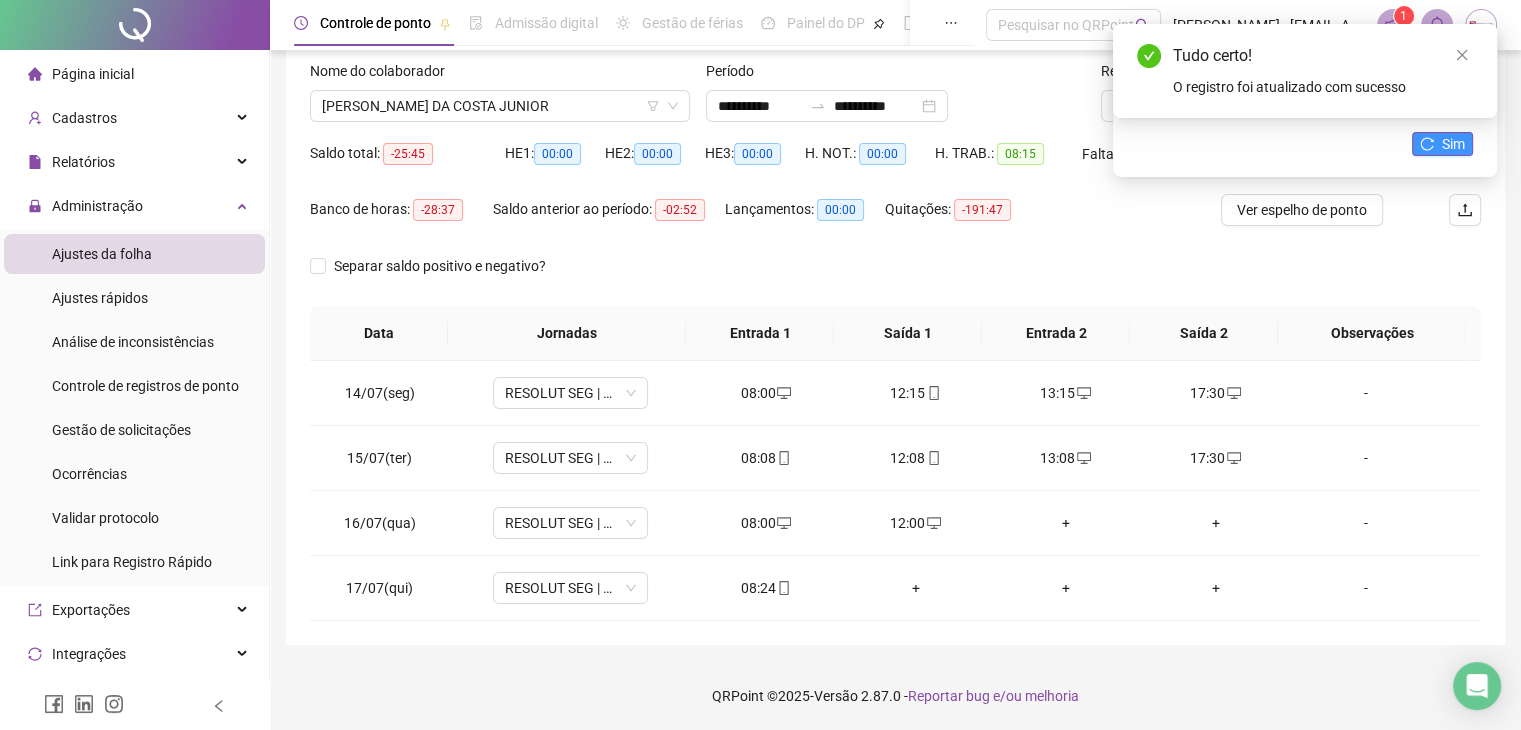 click on "Sim" at bounding box center [1453, 144] 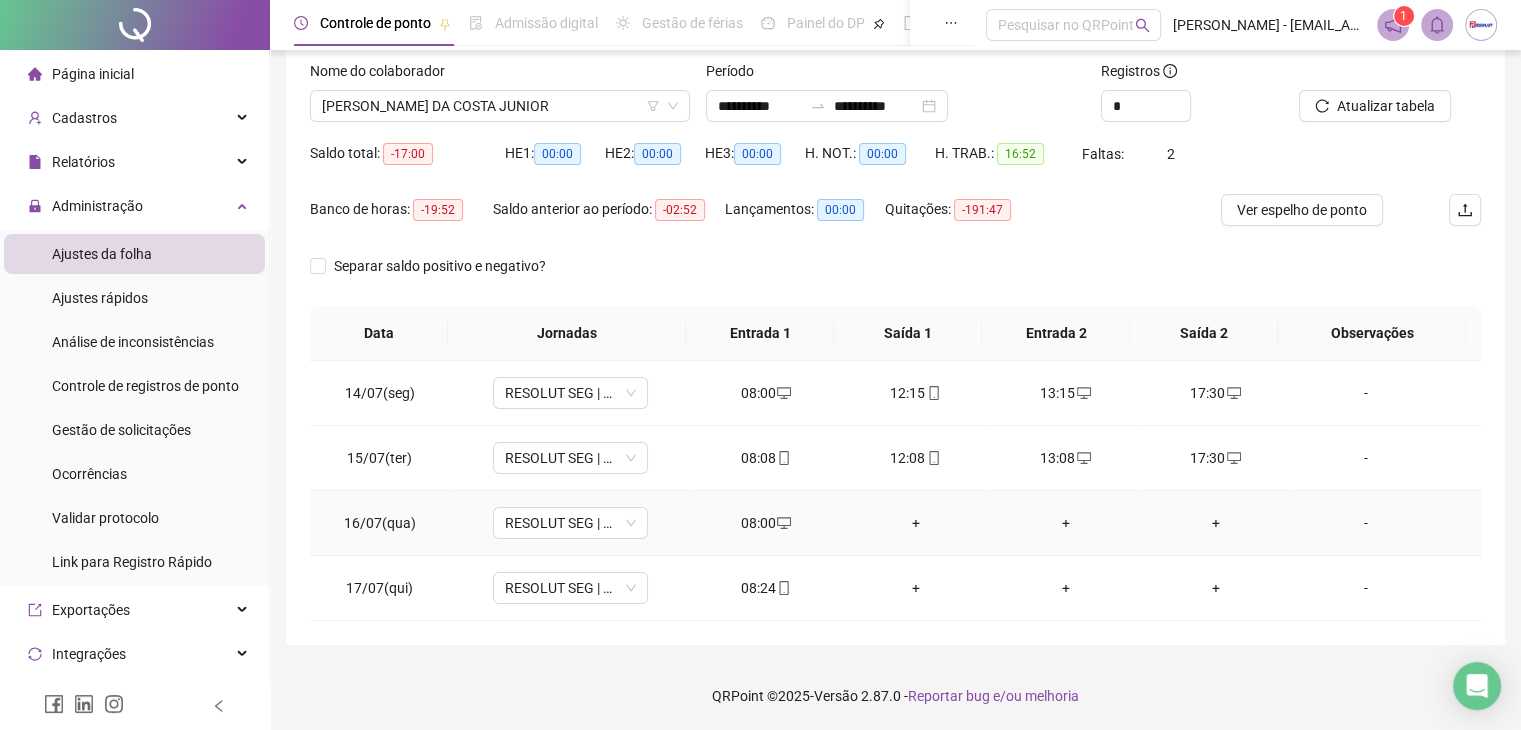 click on "+" at bounding box center (916, 523) 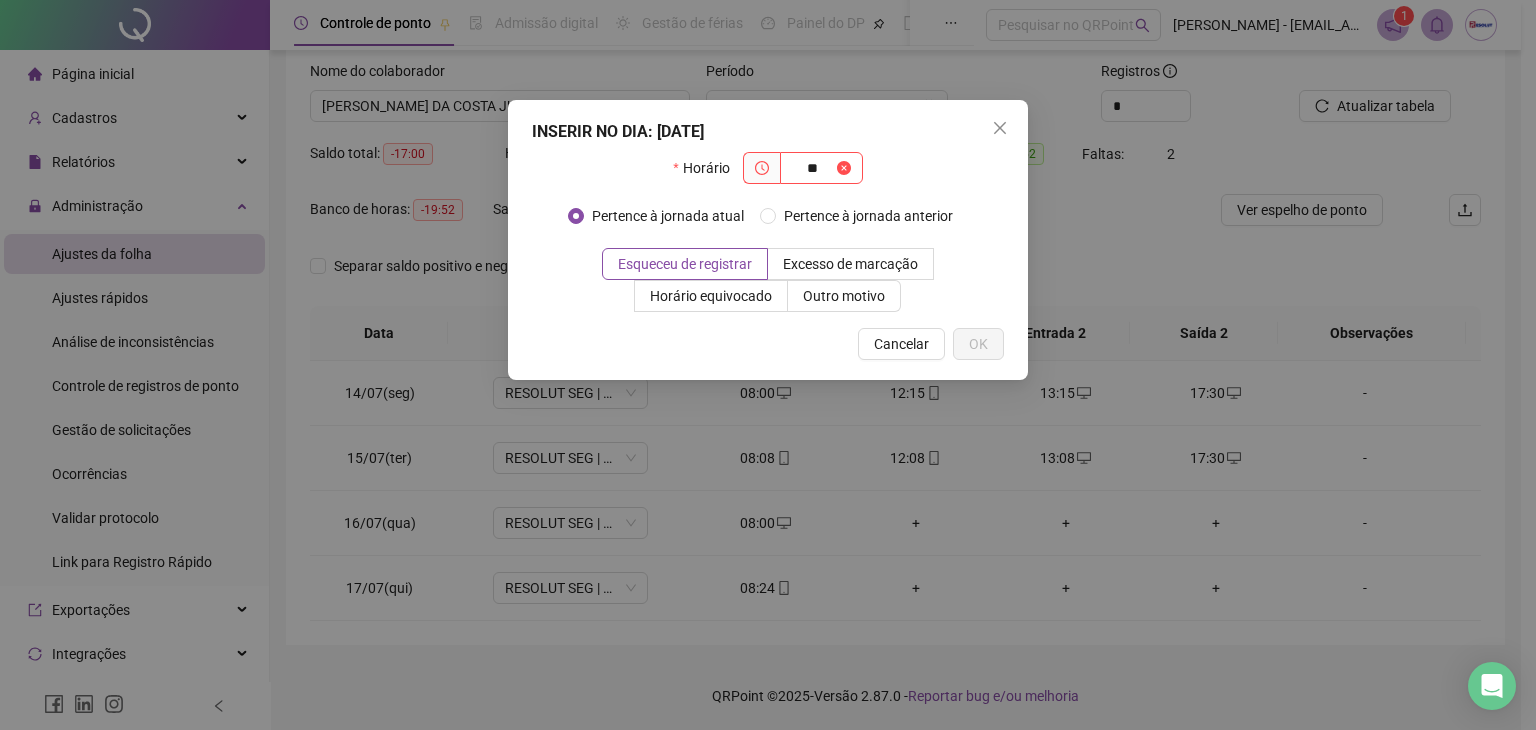 type on "*" 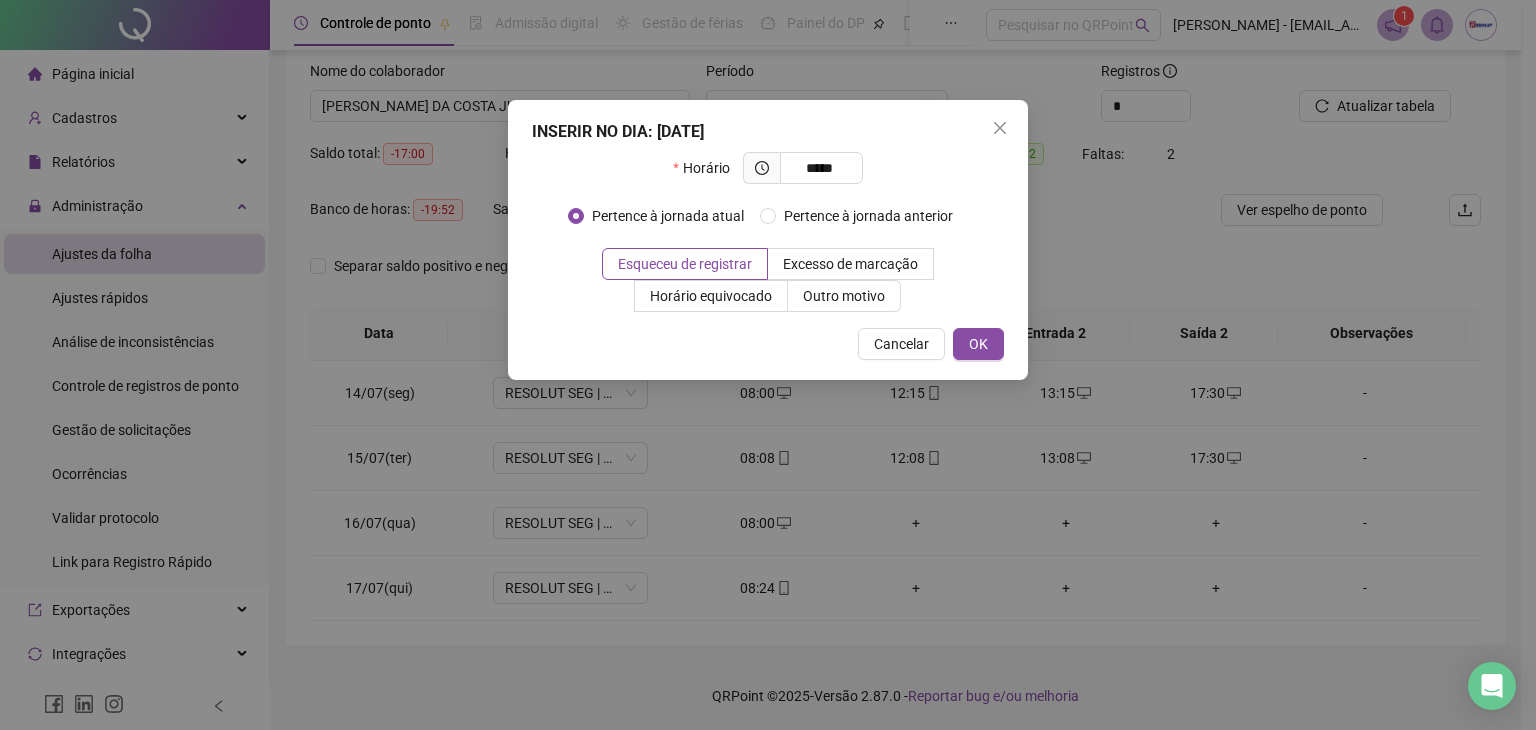 type on "*****" 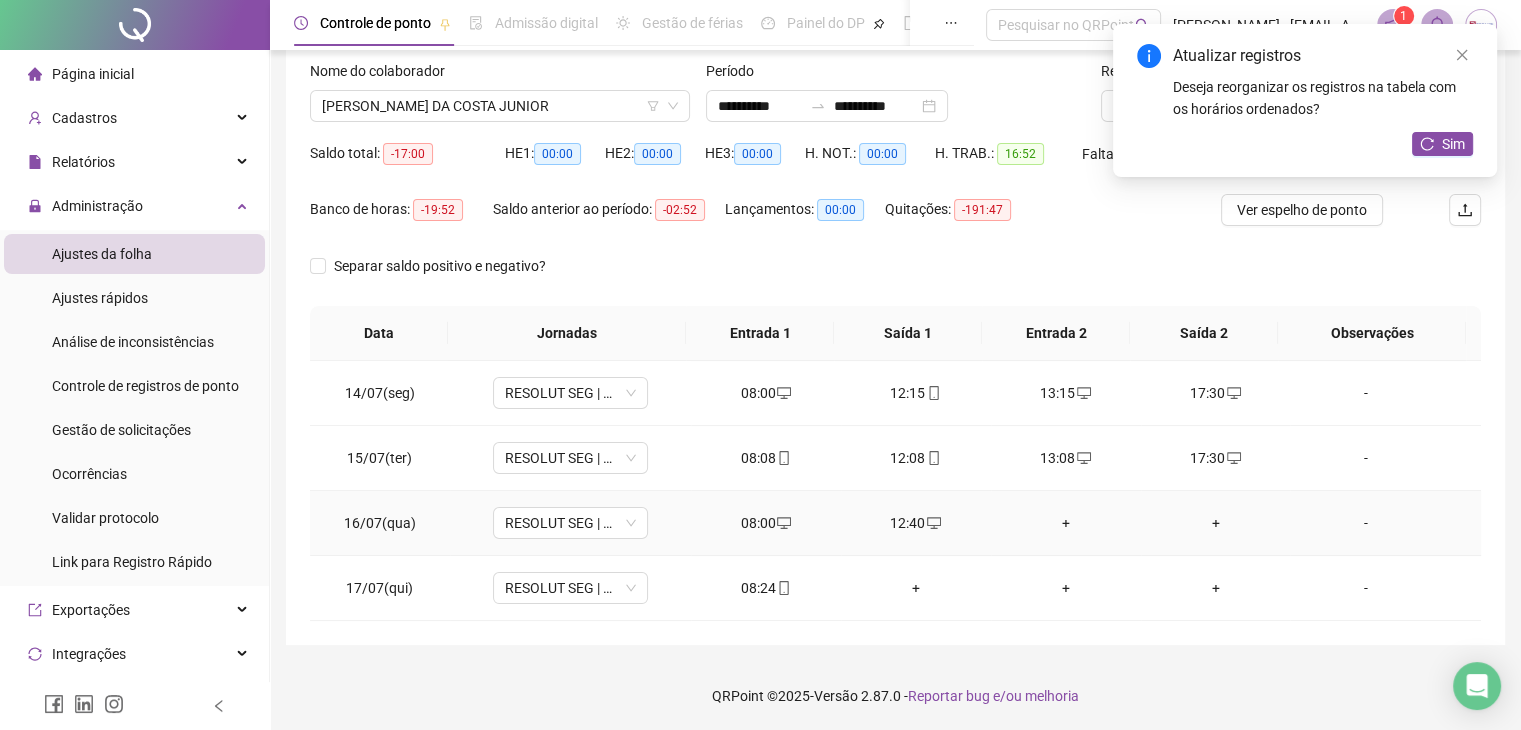 click on "+" at bounding box center (1066, 523) 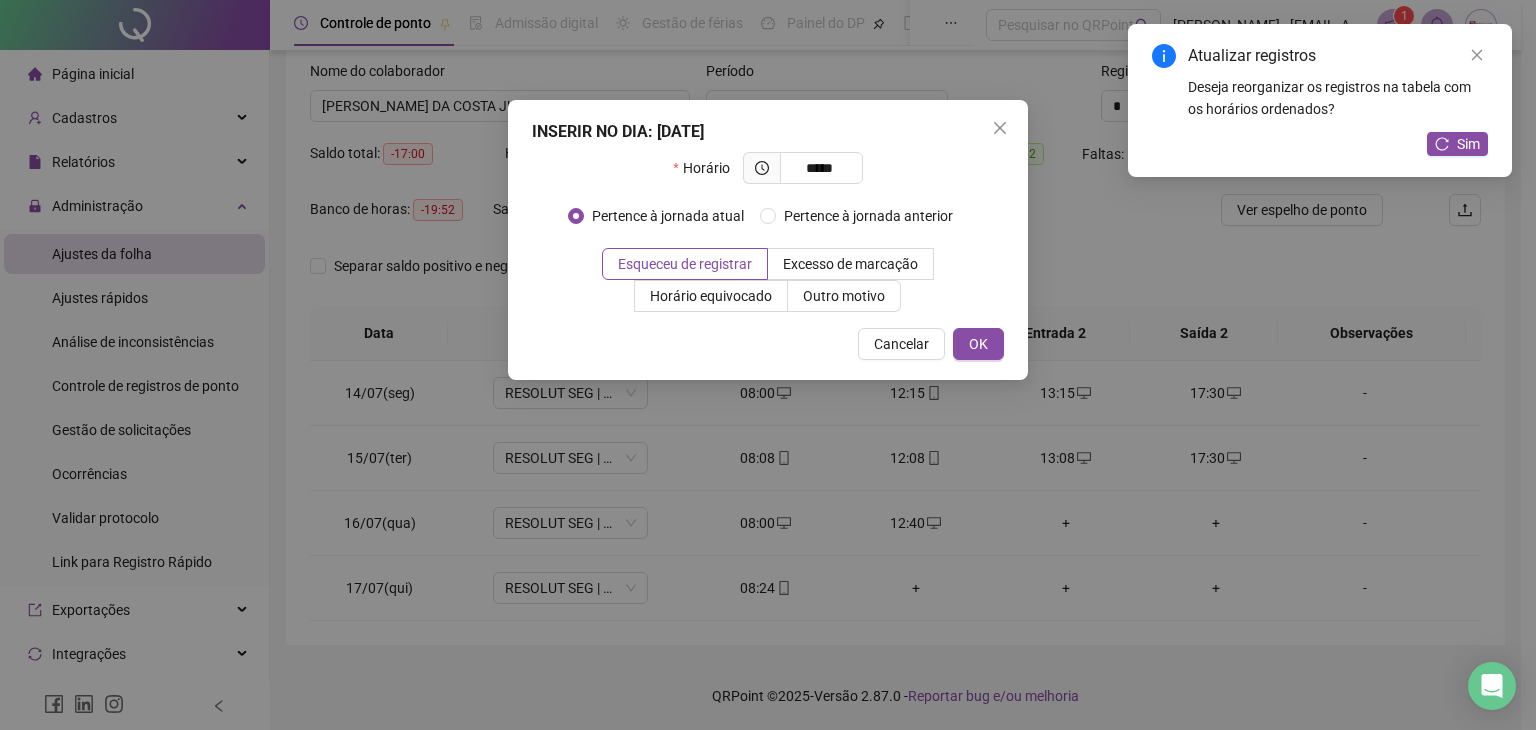 type on "*****" 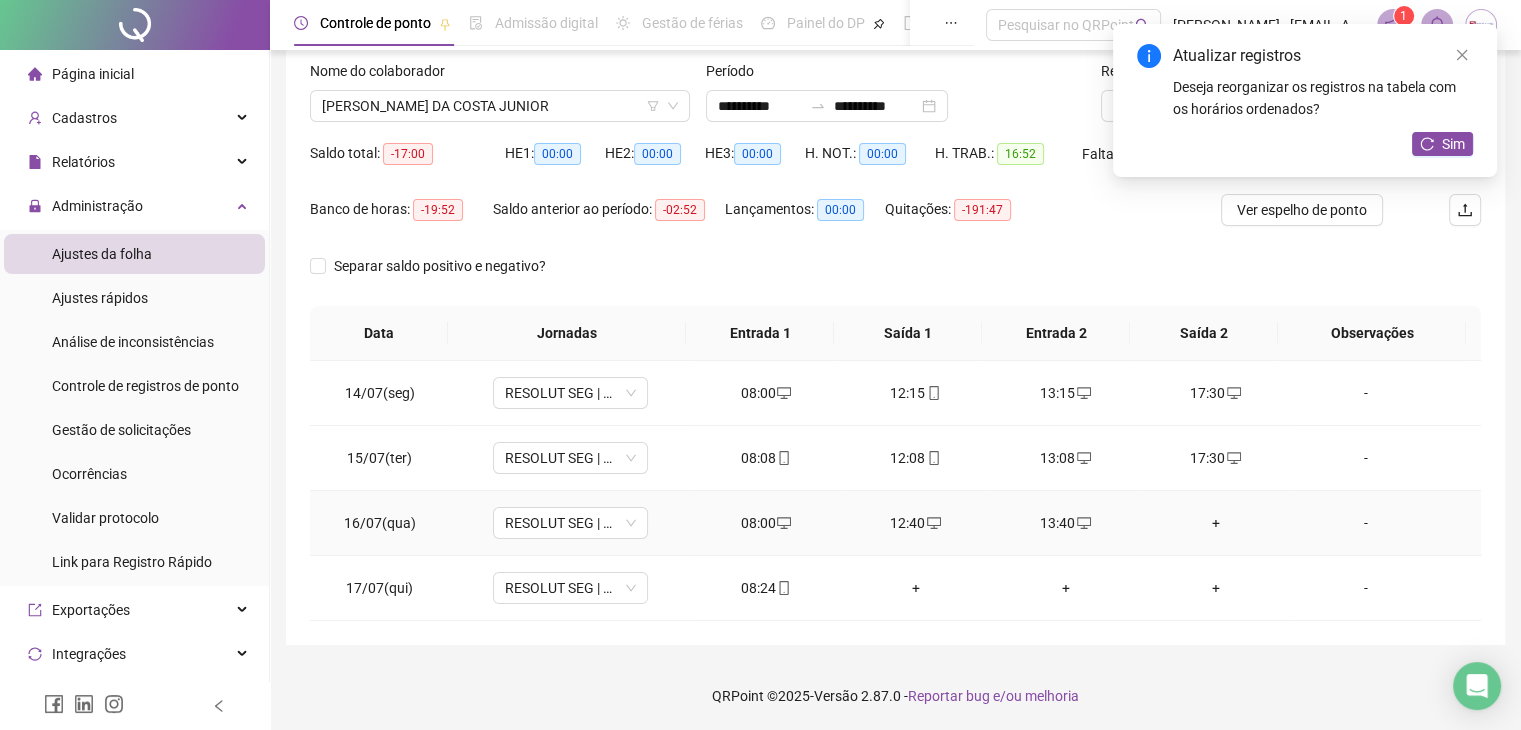 click on "+" at bounding box center [1216, 523] 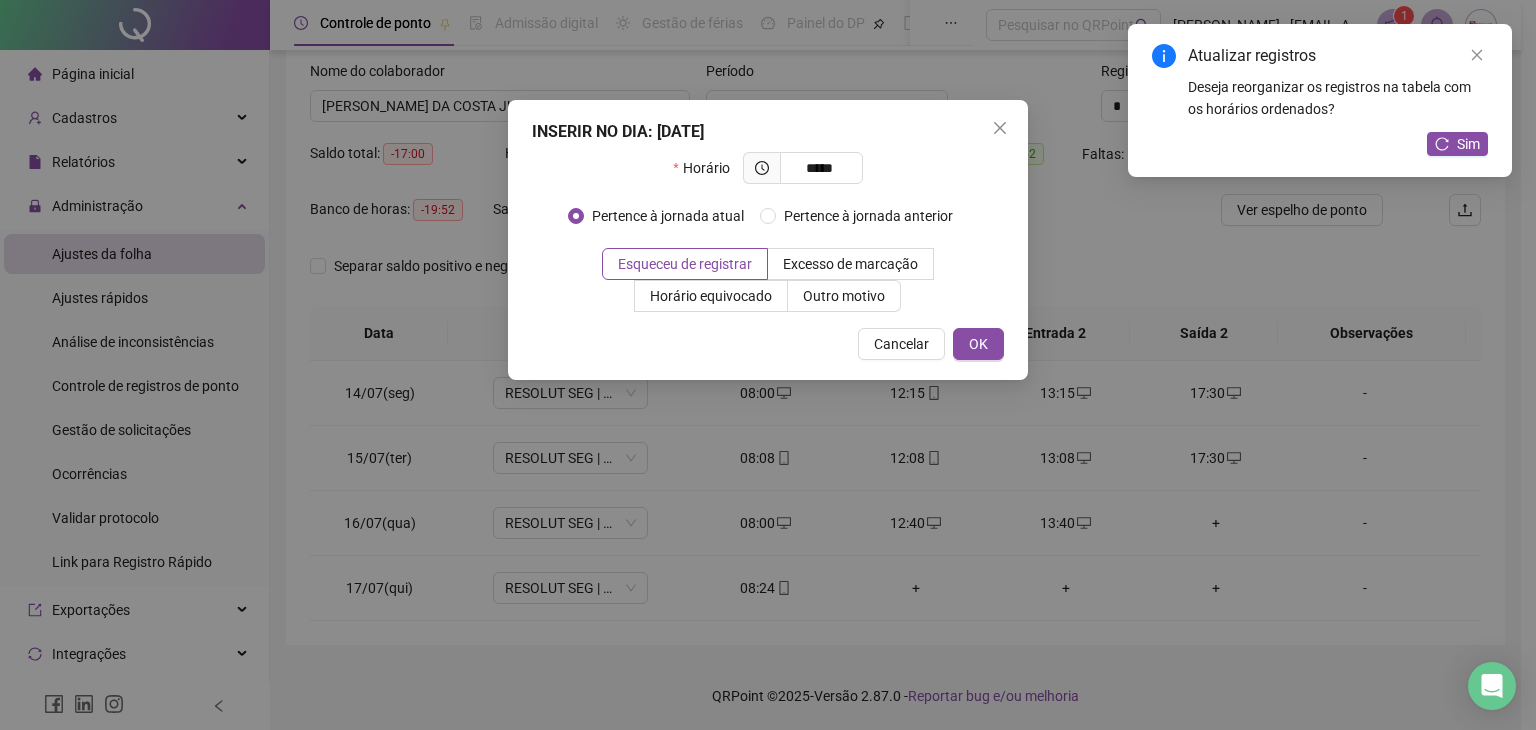 type on "*****" 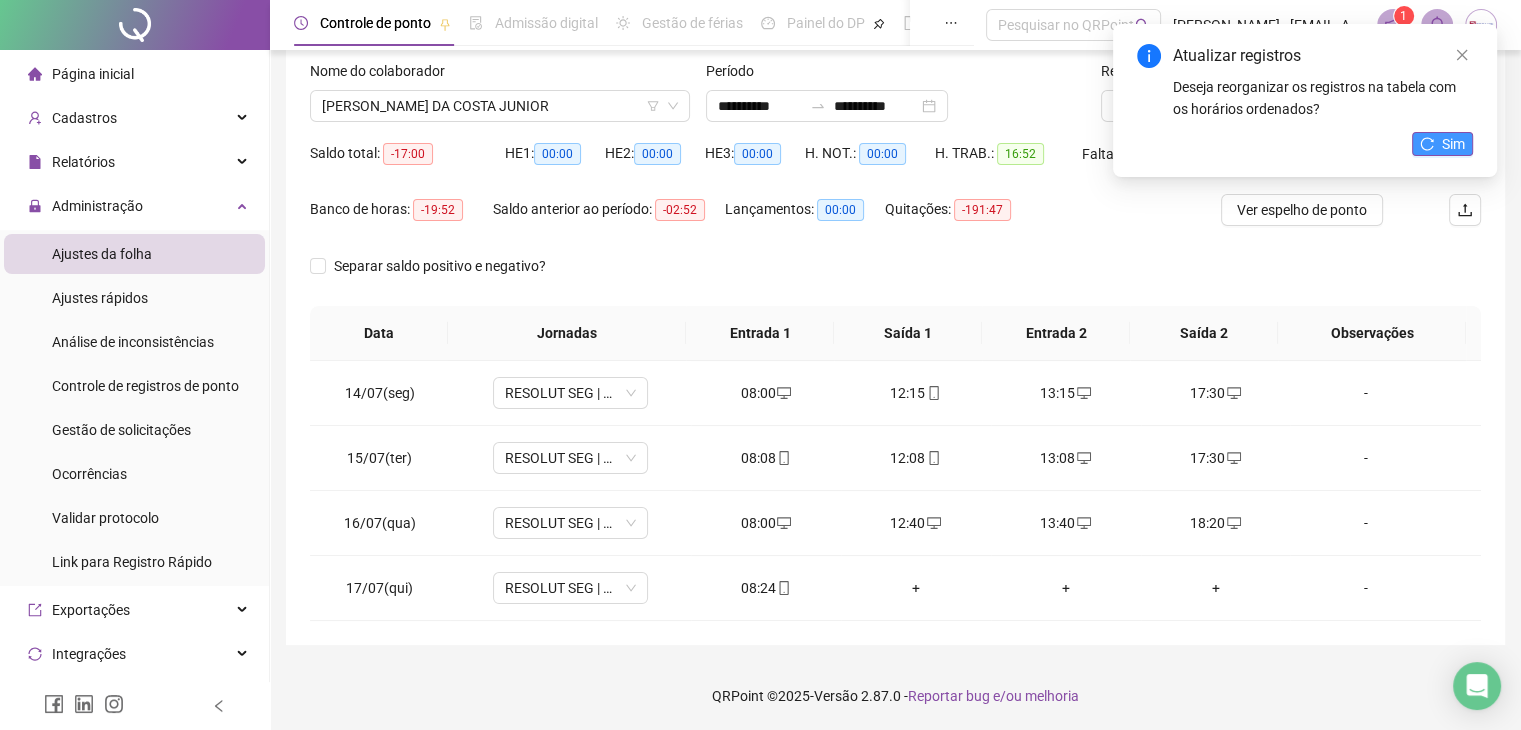 click on "Sim" at bounding box center [1453, 144] 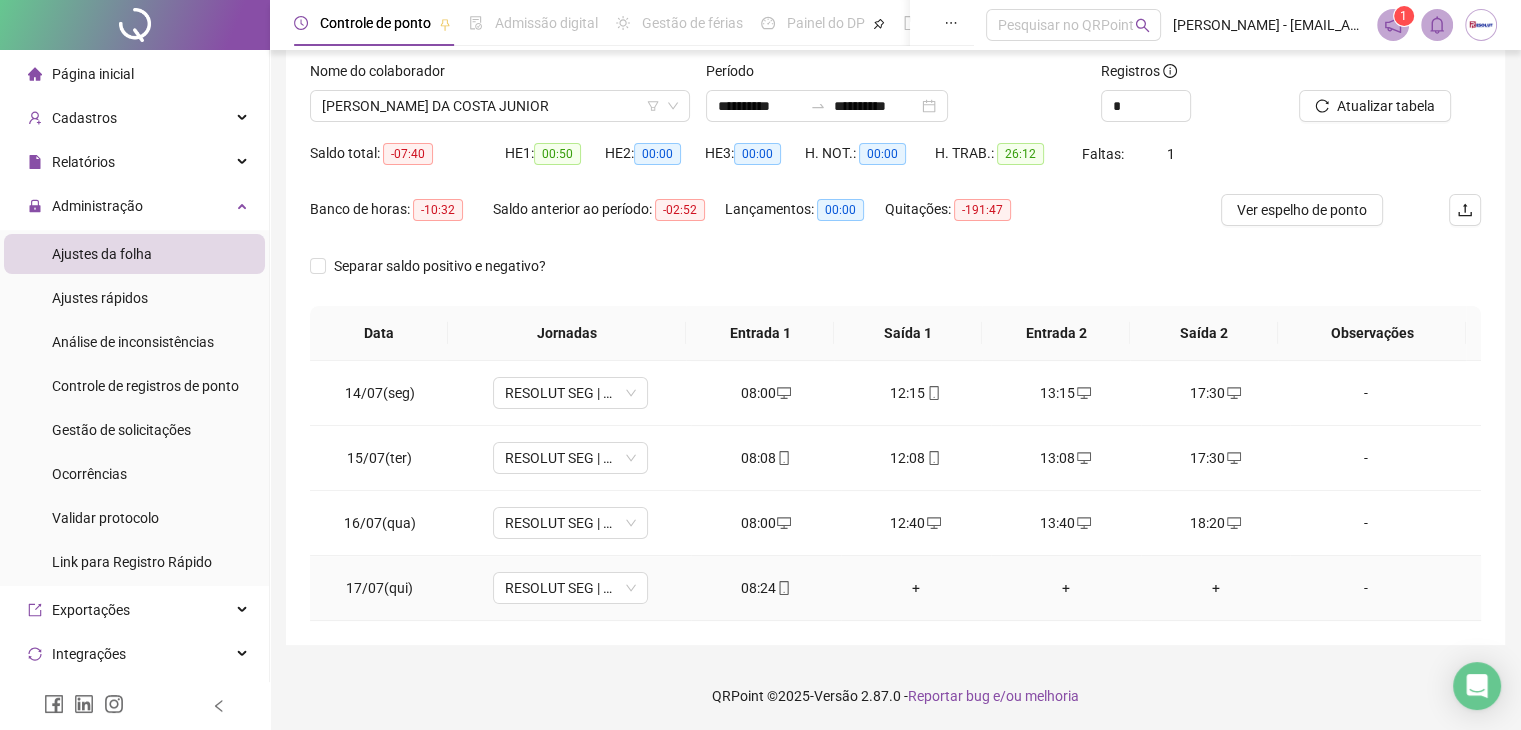 click on "+" at bounding box center [916, 588] 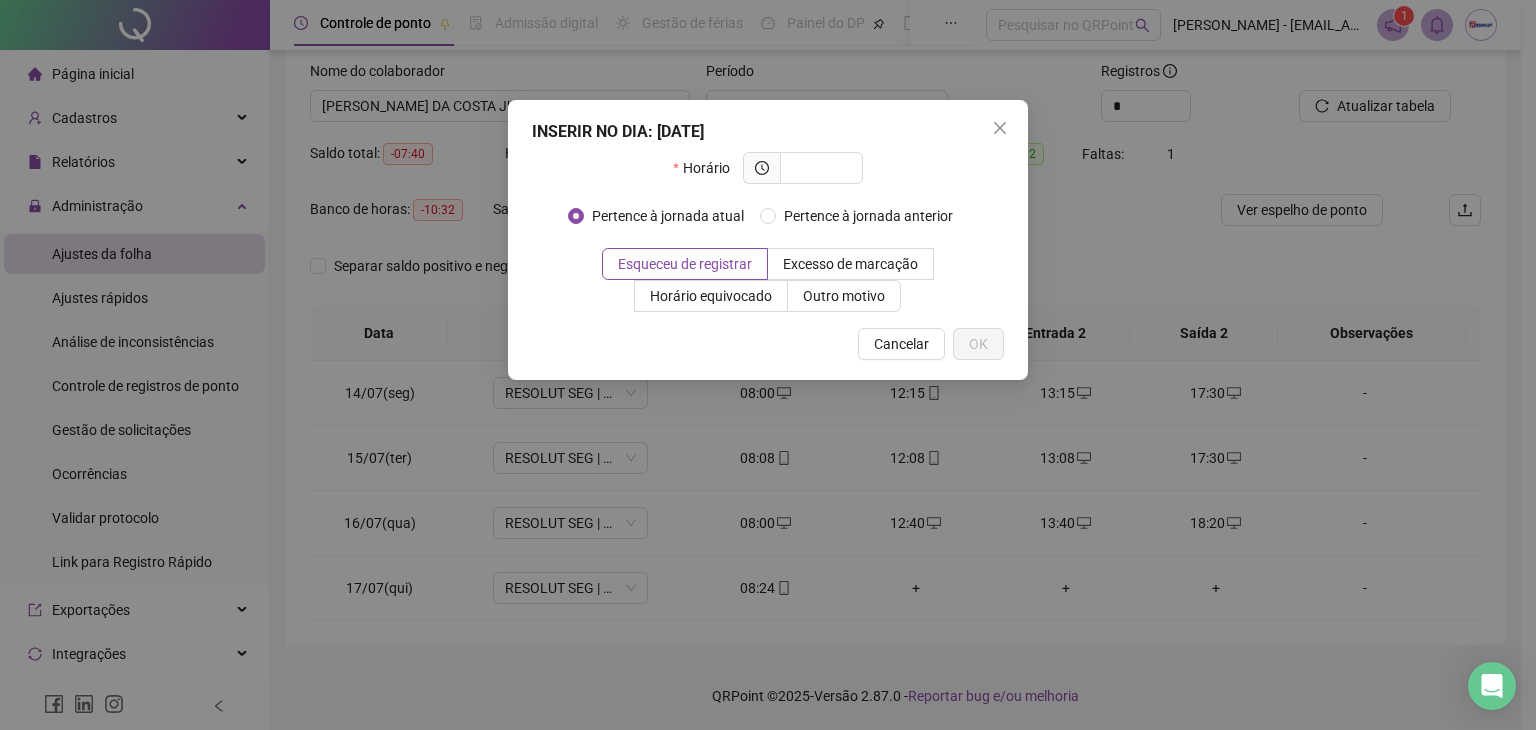 click on "Cancelar" at bounding box center [901, 344] 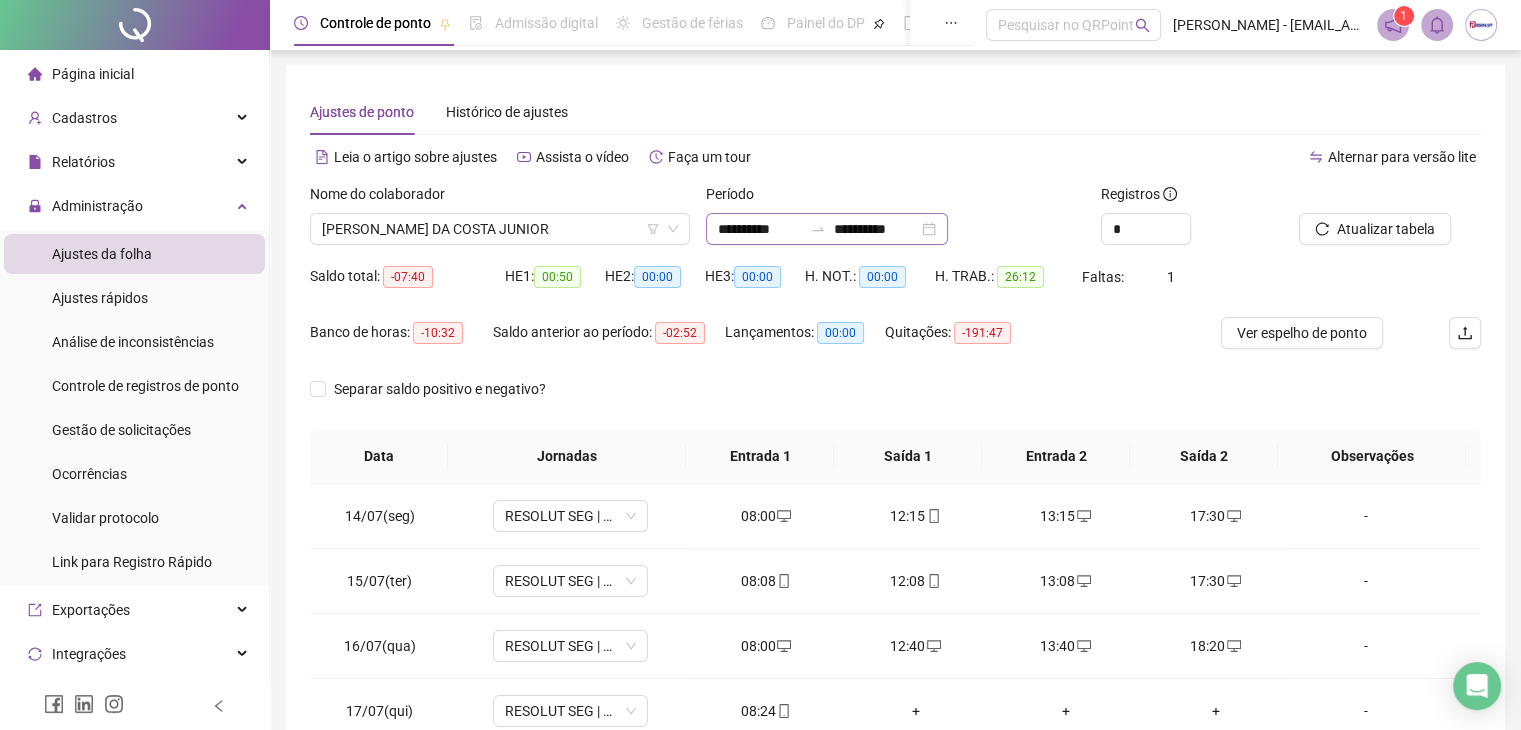 scroll, scrollTop: 0, scrollLeft: 0, axis: both 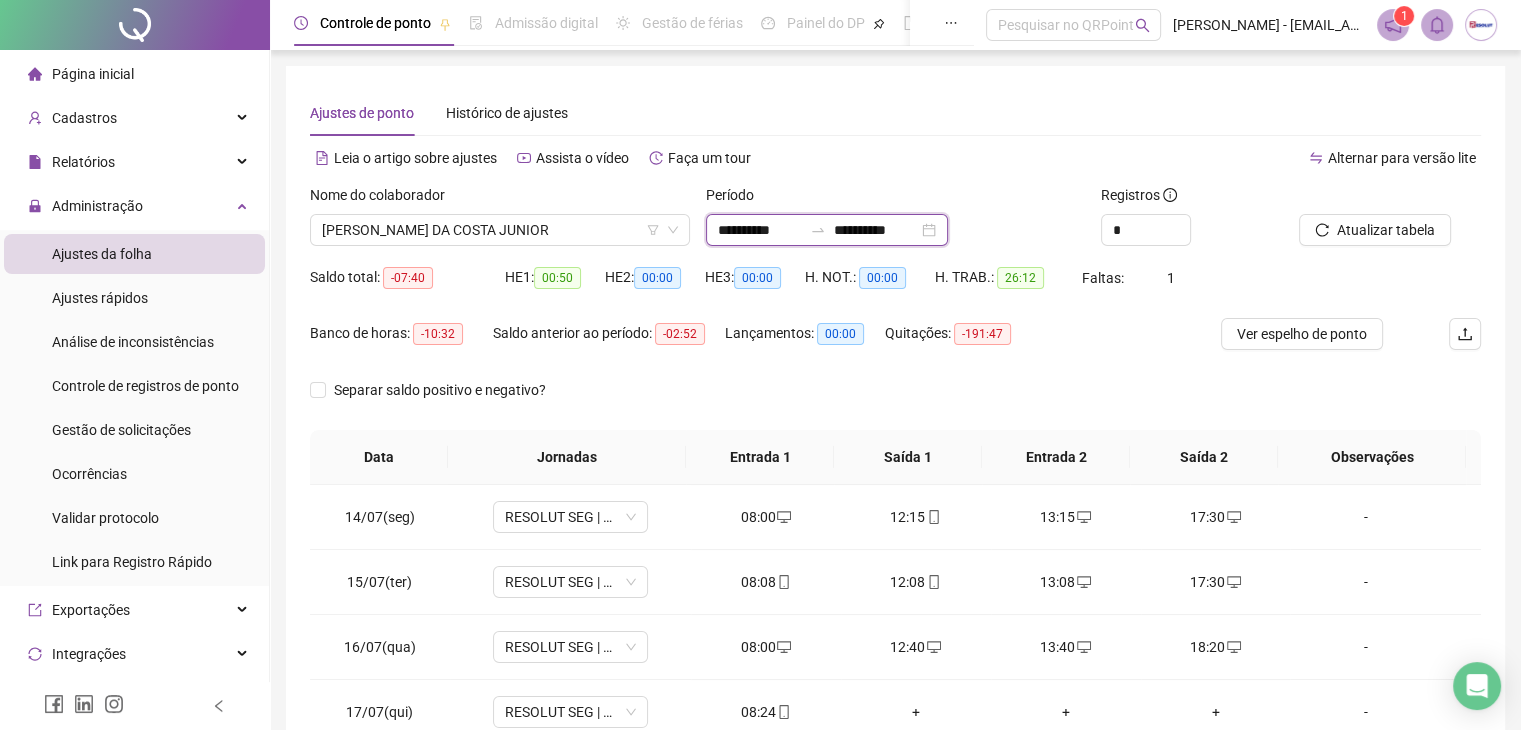 click on "**********" at bounding box center (760, 230) 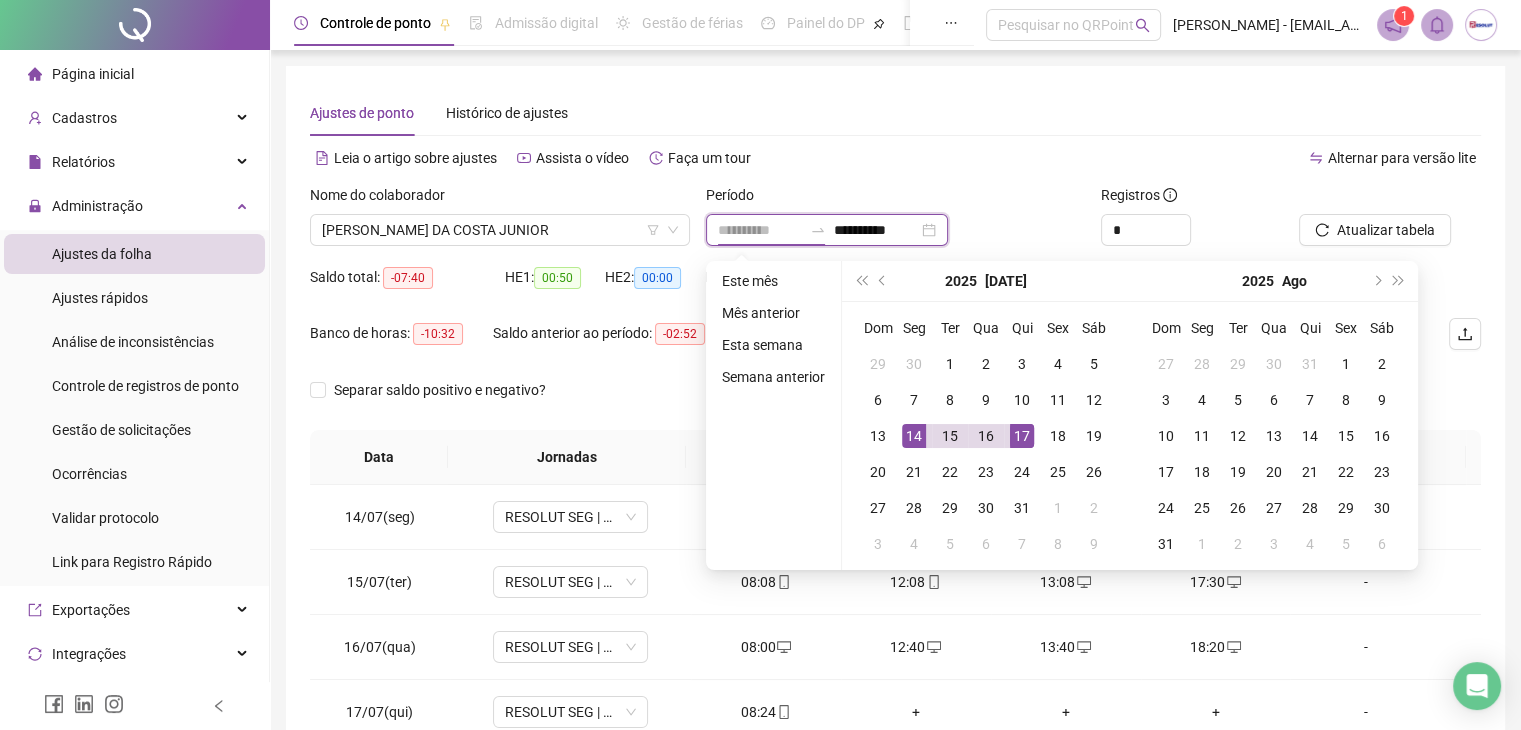 type on "**********" 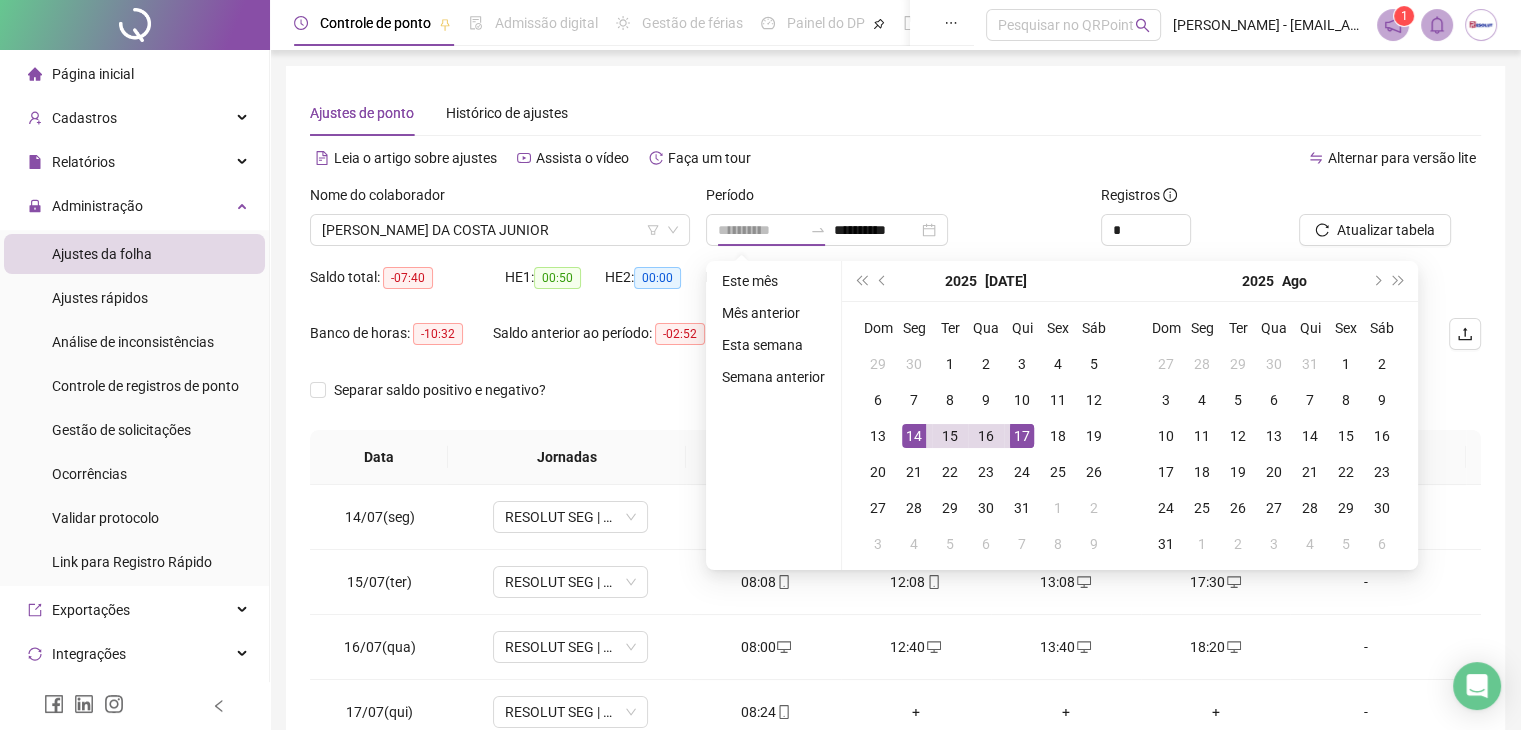 click on "14" at bounding box center (914, 436) 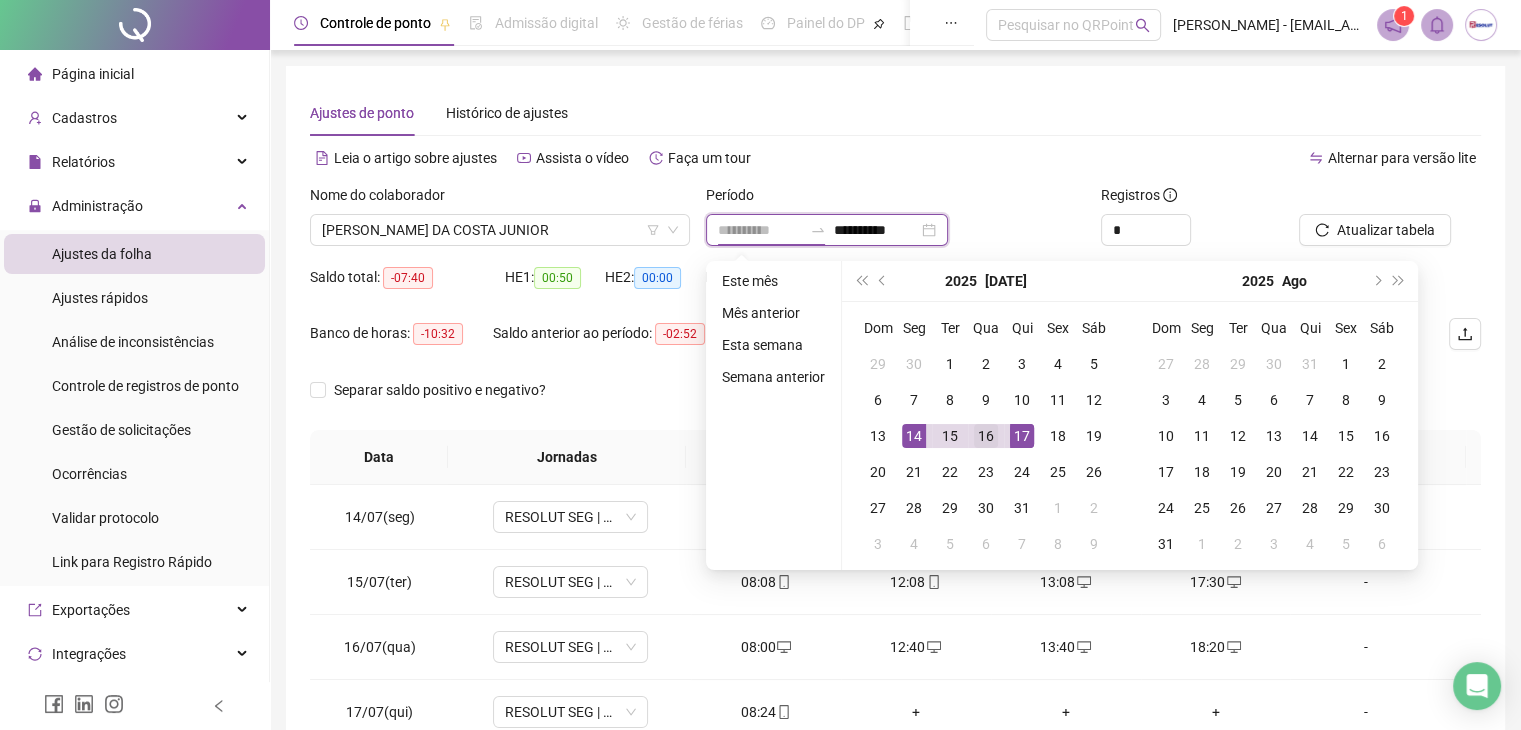 type on "**********" 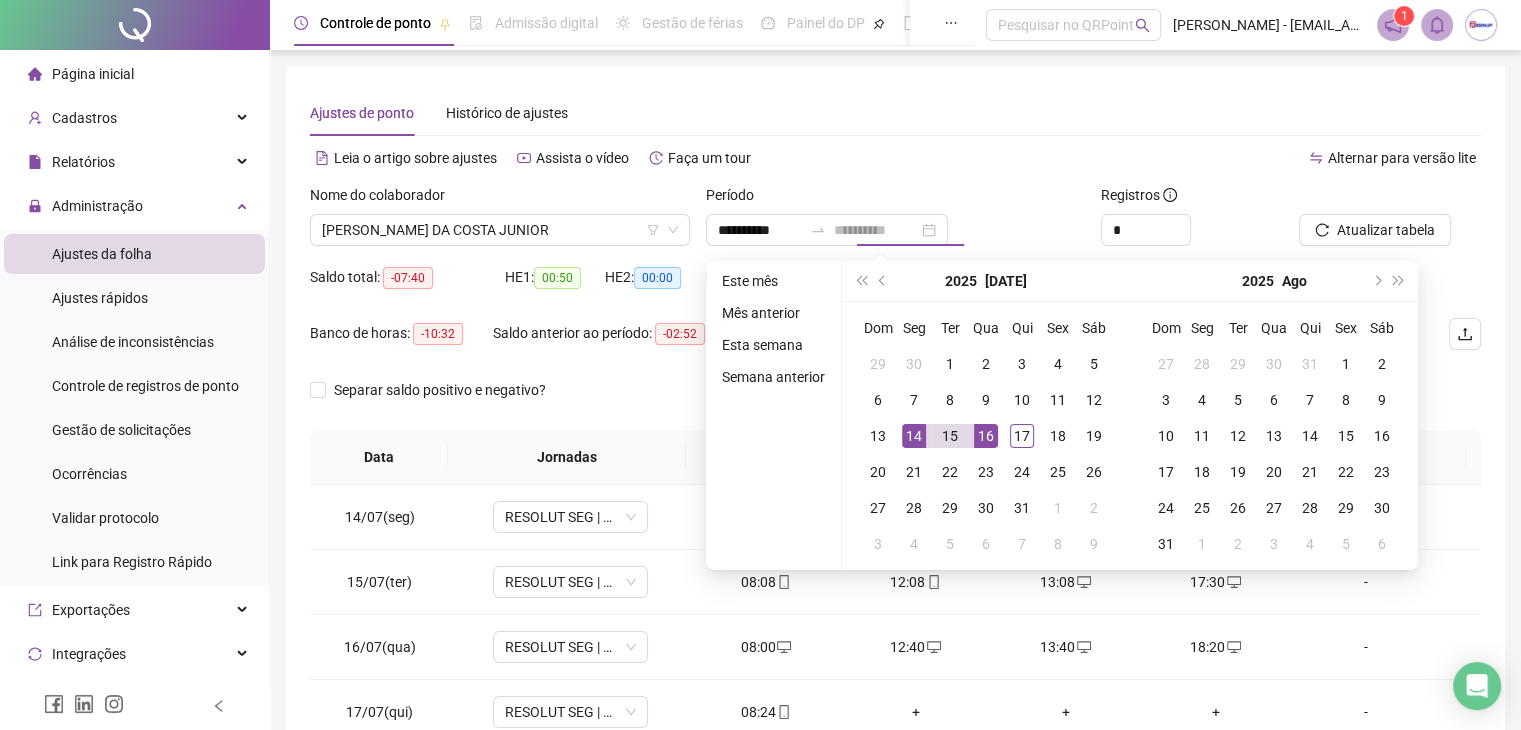 click on "16" at bounding box center (986, 436) 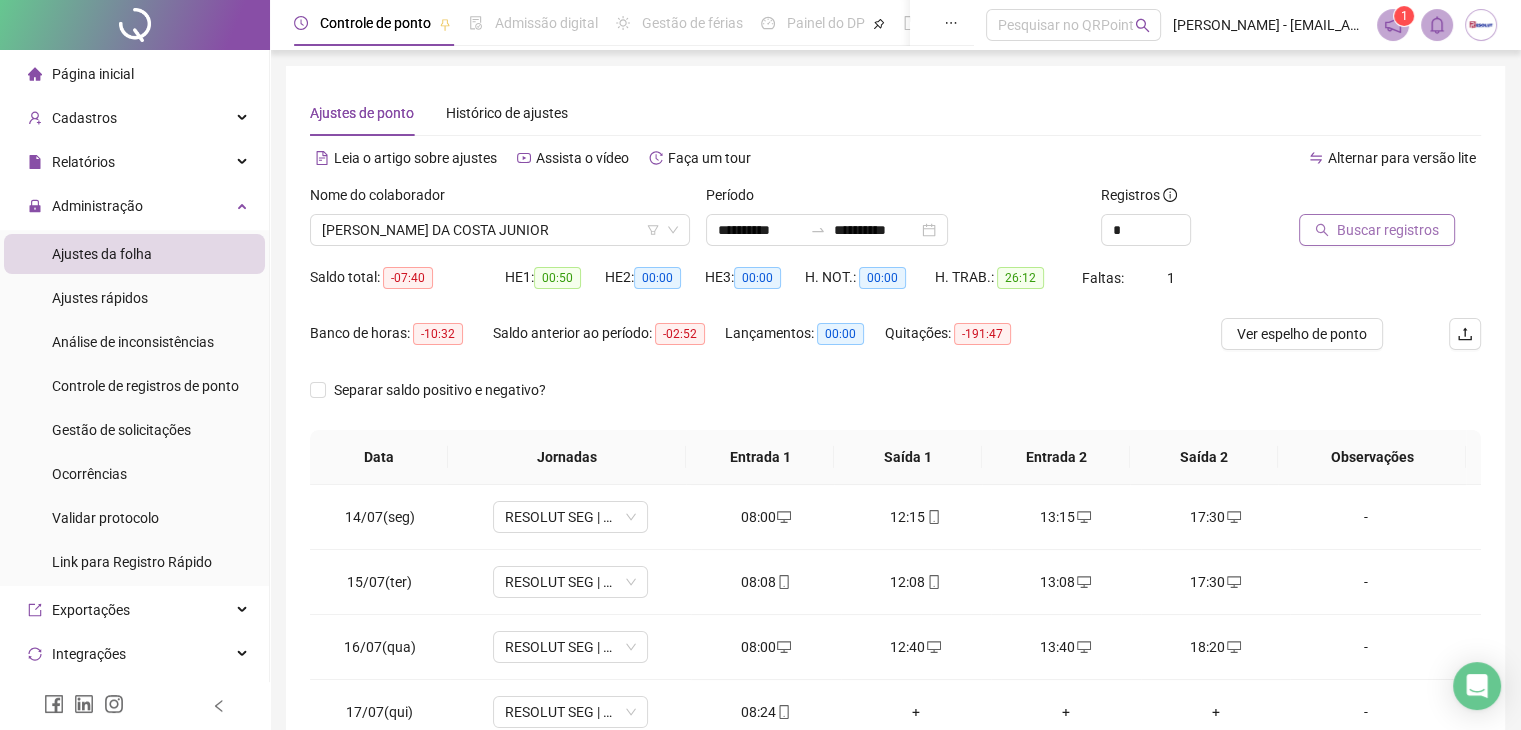 click on "Buscar registros" at bounding box center [1377, 230] 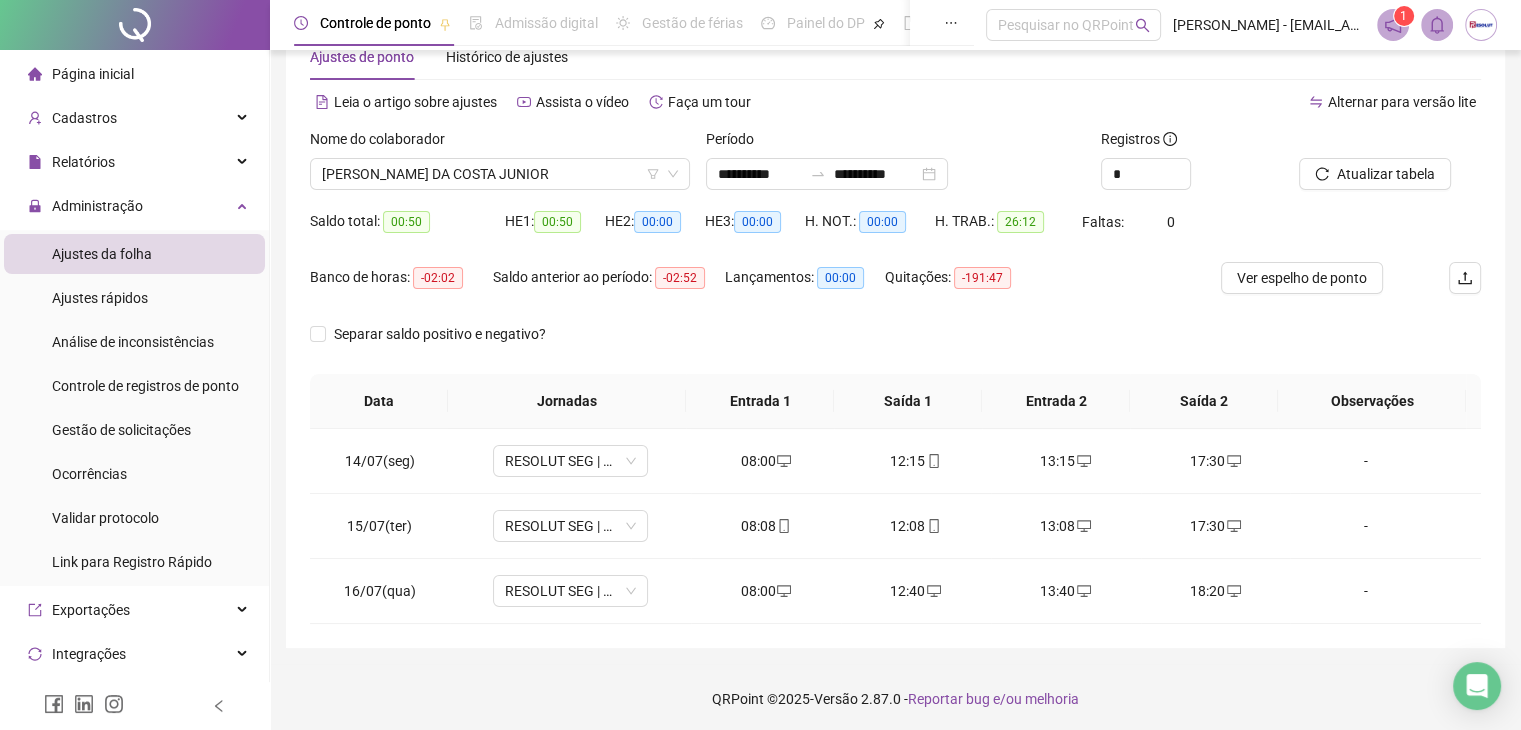 scroll, scrollTop: 60, scrollLeft: 0, axis: vertical 